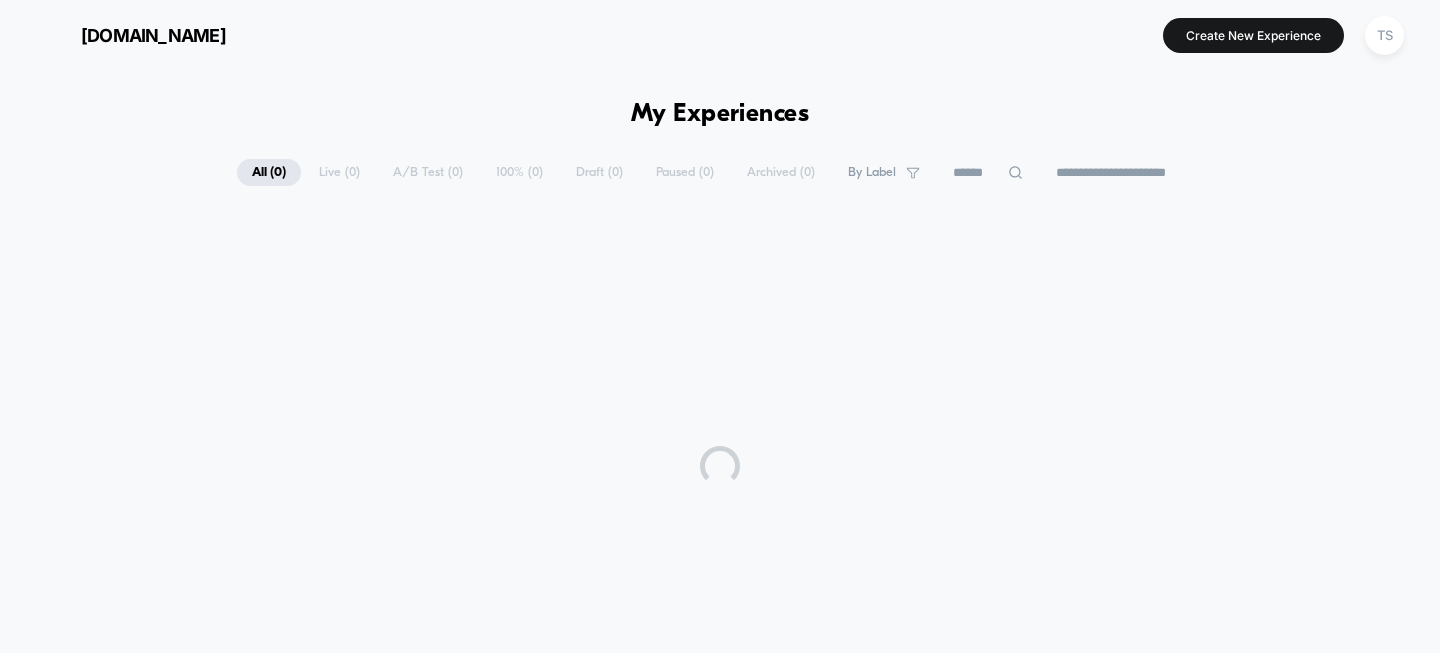 scroll, scrollTop: 0, scrollLeft: 0, axis: both 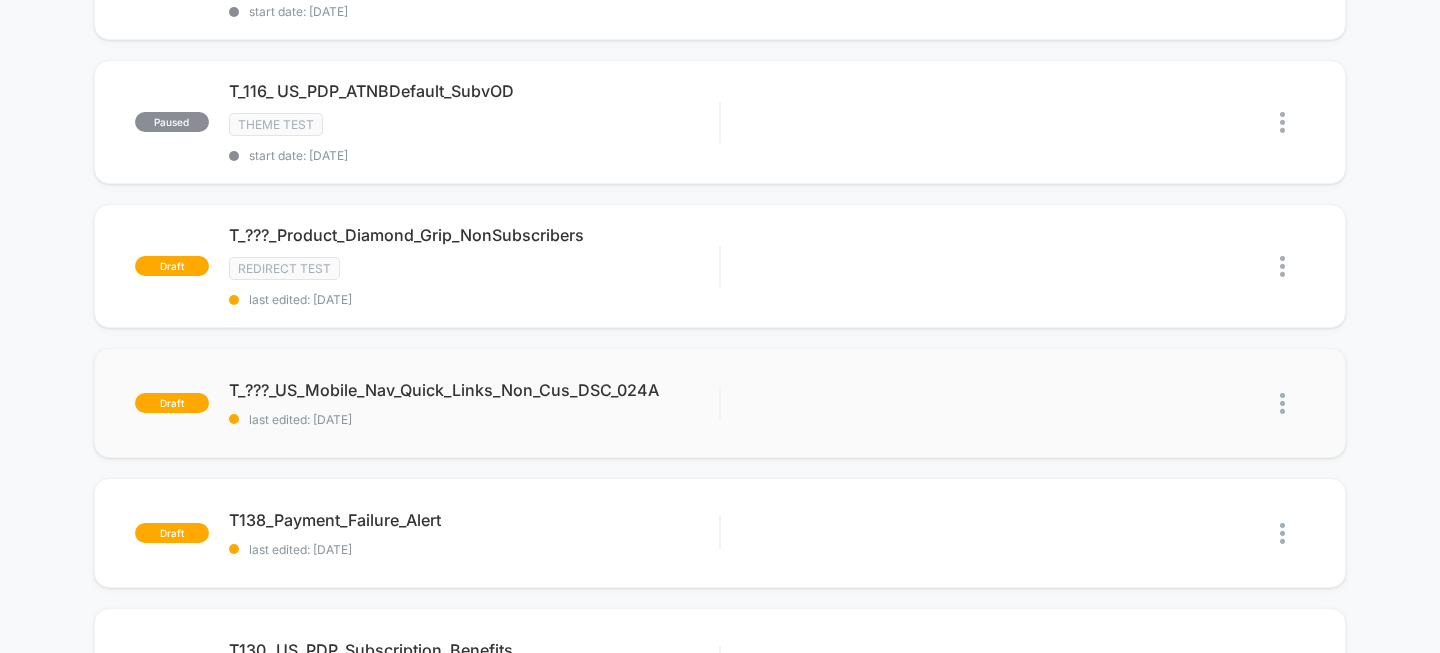 click at bounding box center (1282, 403) 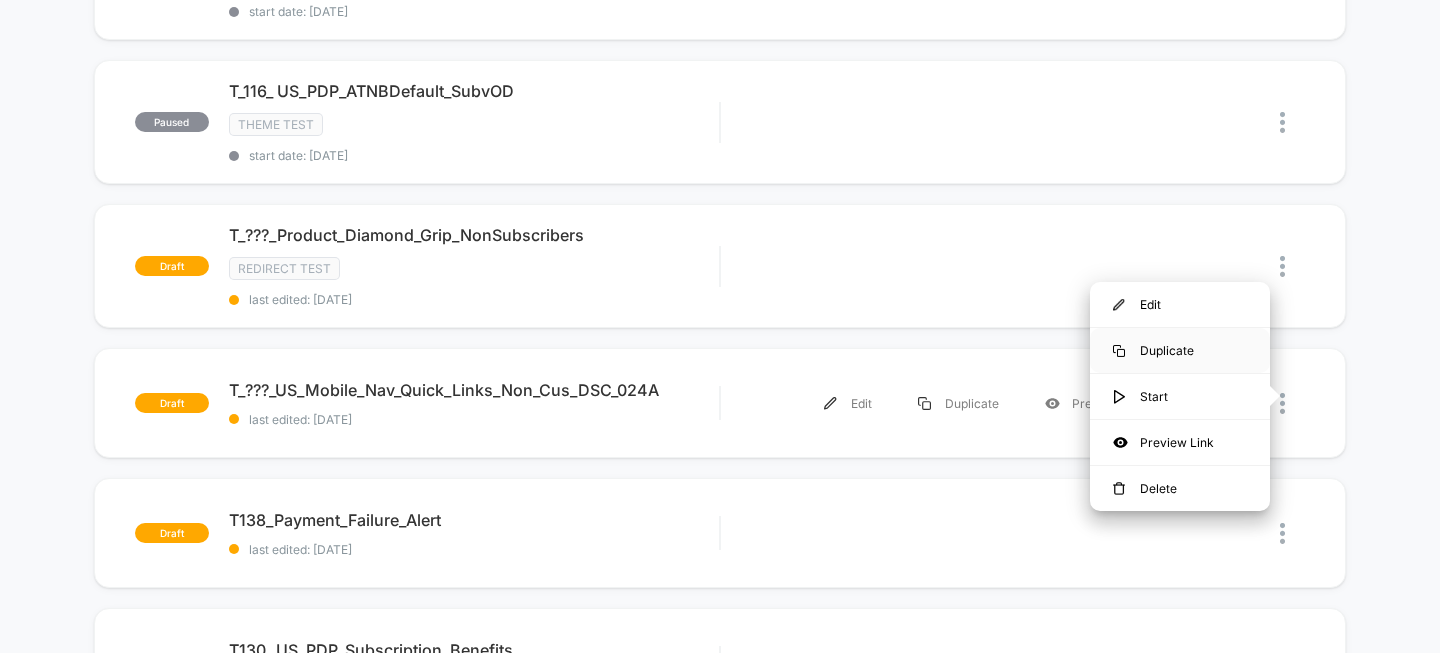 click on "Duplicate" at bounding box center [1180, 350] 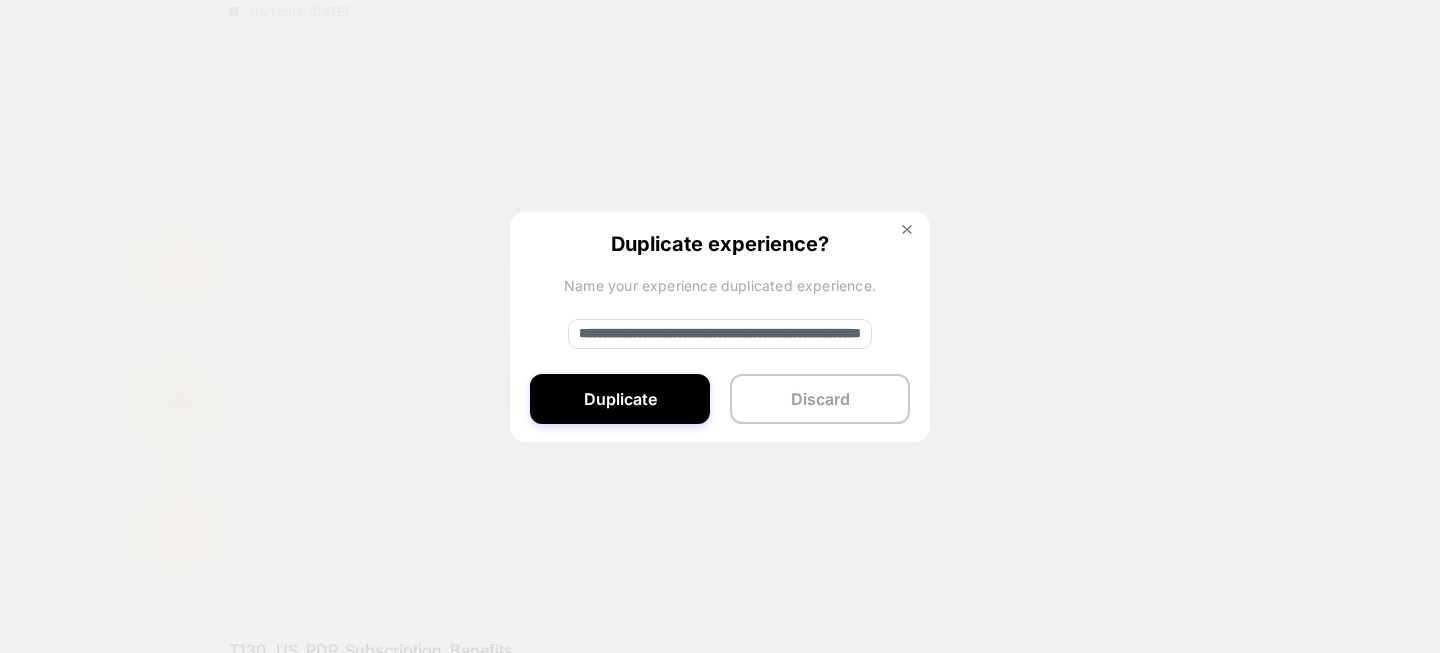 drag, startPoint x: 646, startPoint y: 333, endPoint x: 507, endPoint y: 332, distance: 139.0036 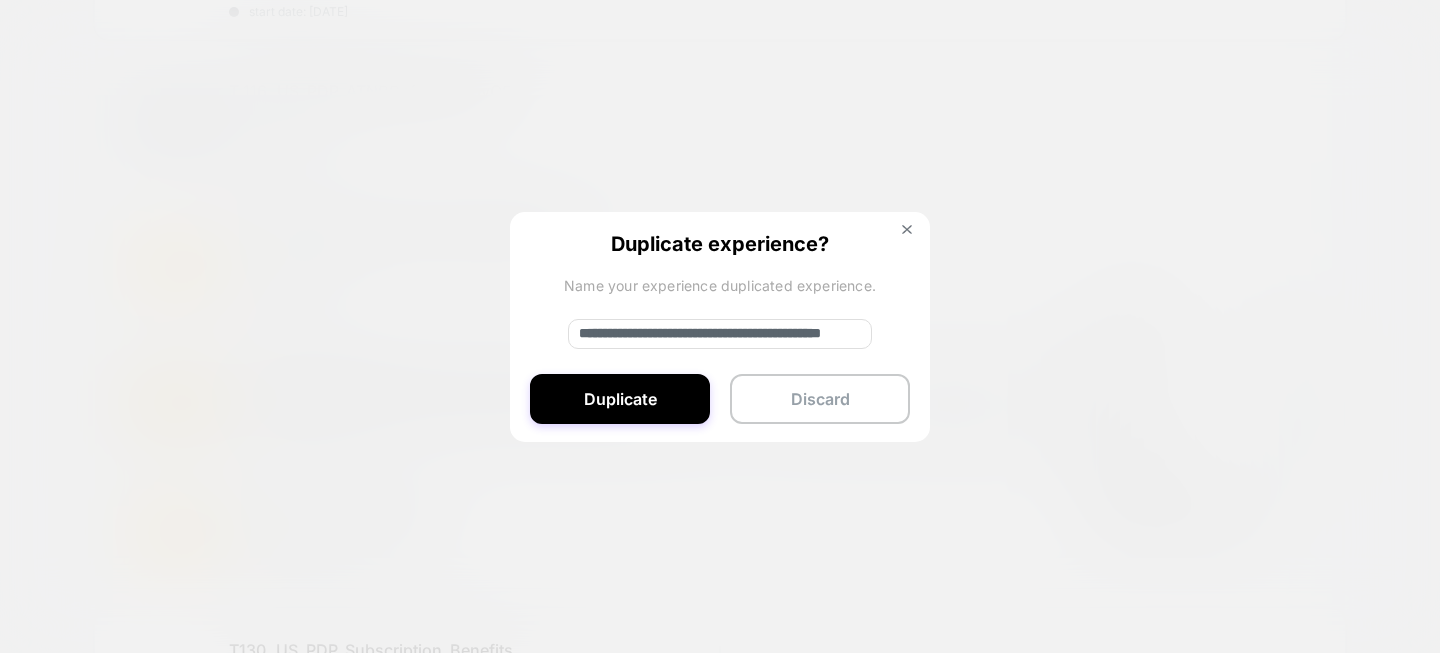 scroll, scrollTop: 0, scrollLeft: 73, axis: horizontal 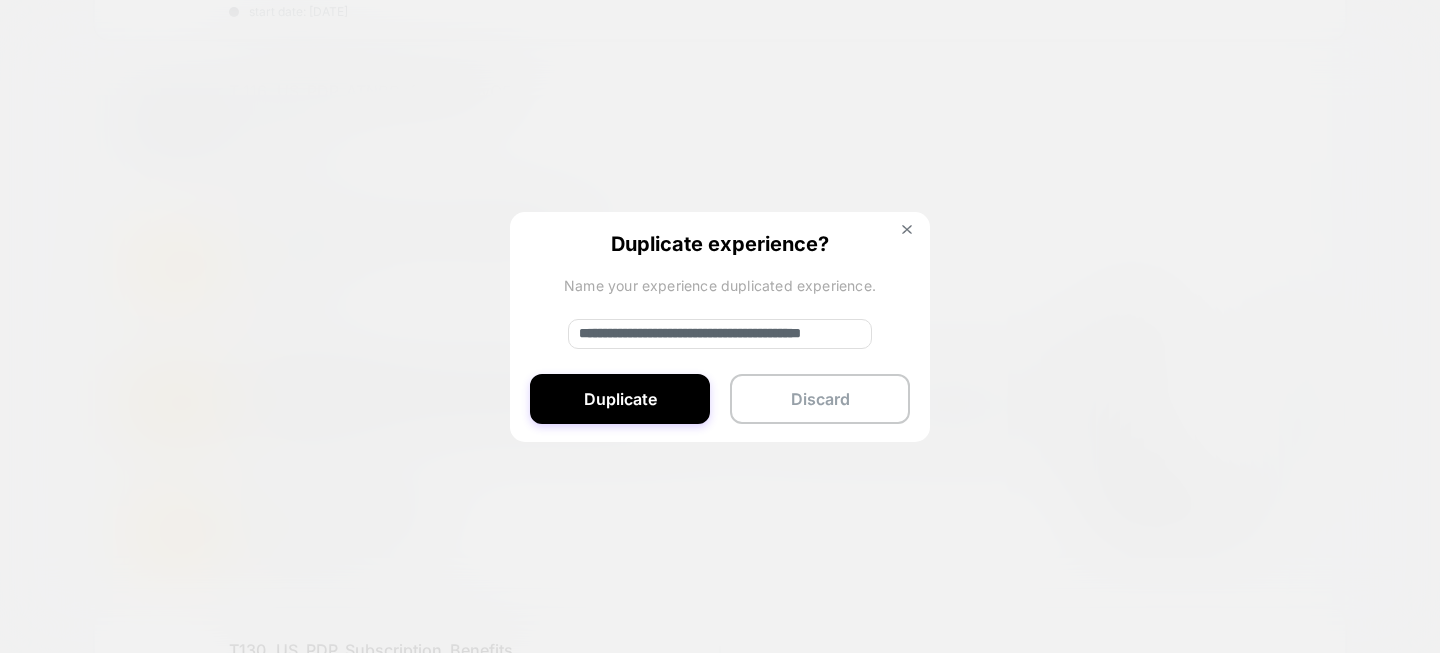 click on "**********" at bounding box center (720, 334) 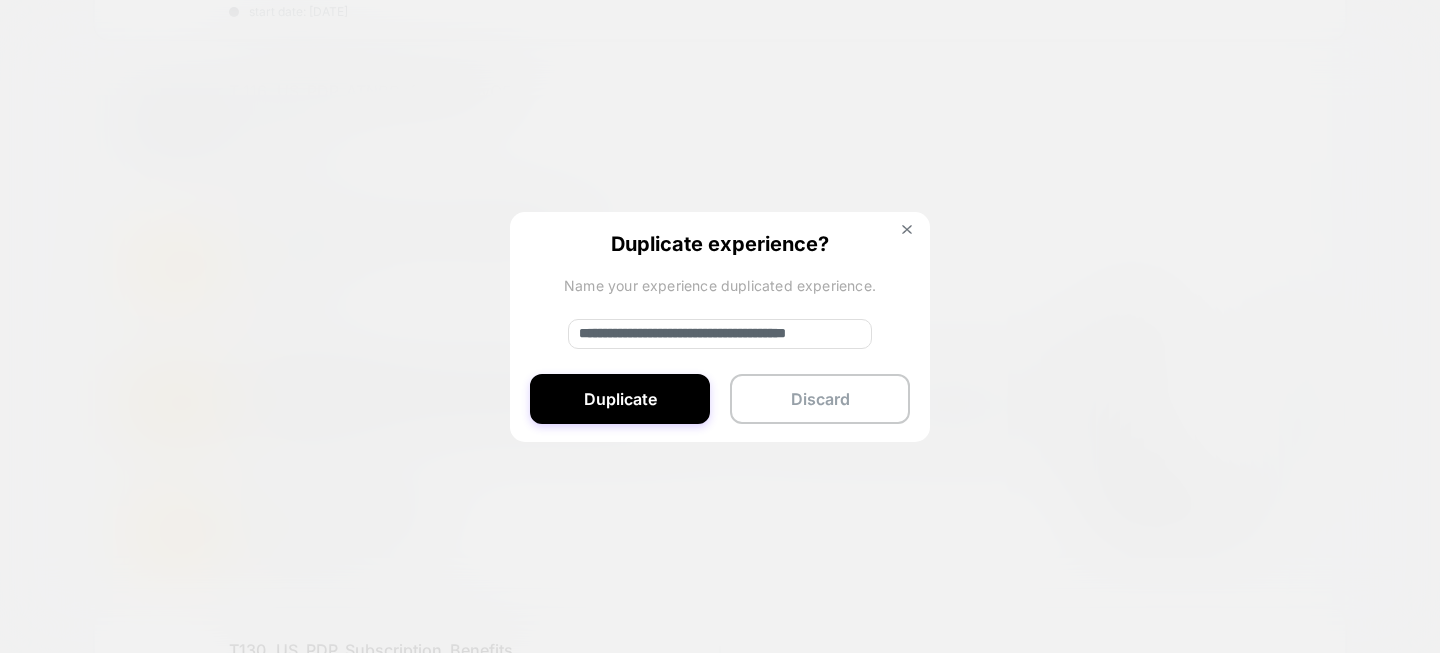 scroll, scrollTop: 0, scrollLeft: 63, axis: horizontal 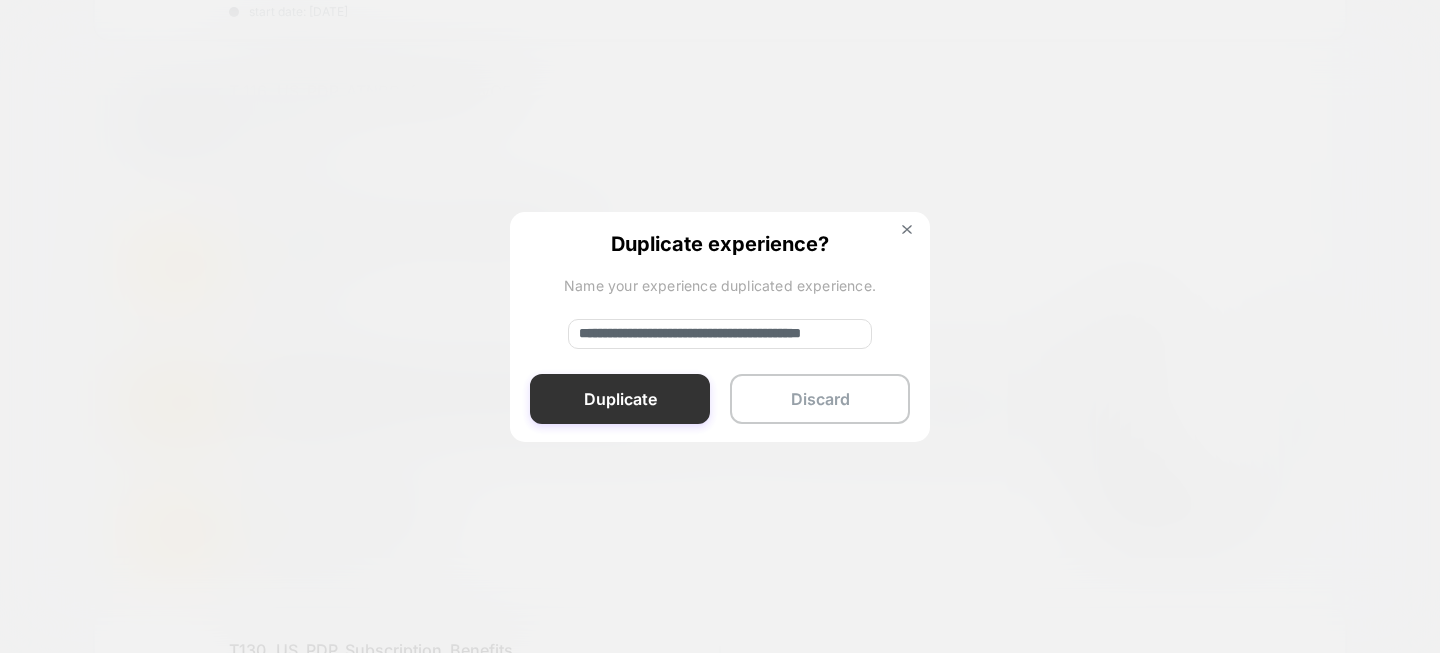 type on "**********" 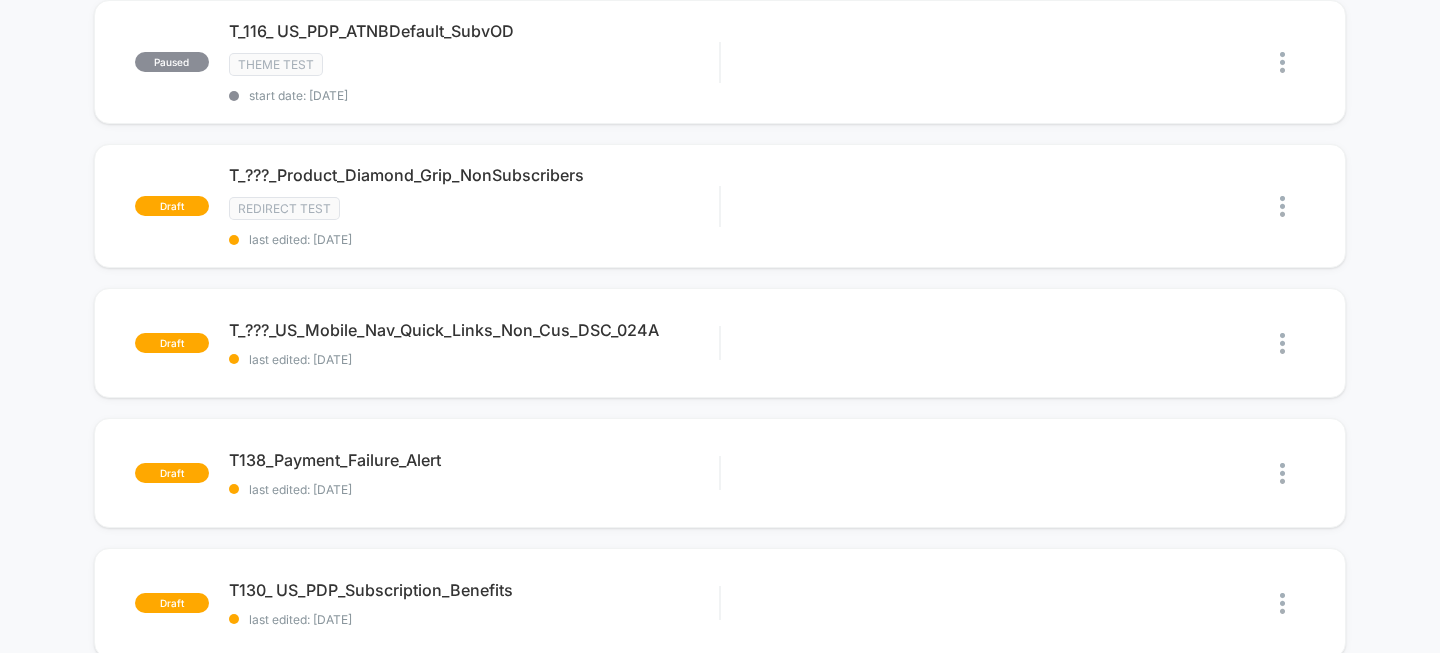 scroll, scrollTop: 1035, scrollLeft: 0, axis: vertical 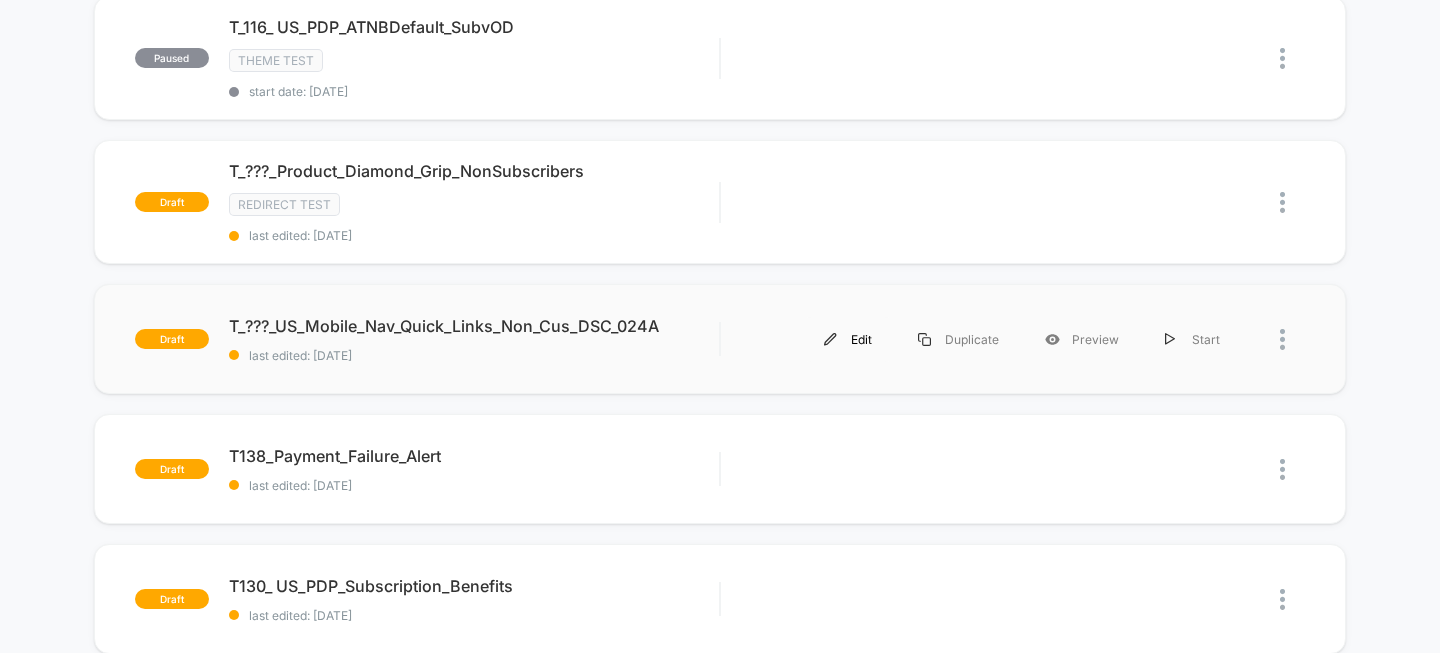 click on "Edit" at bounding box center [848, 339] 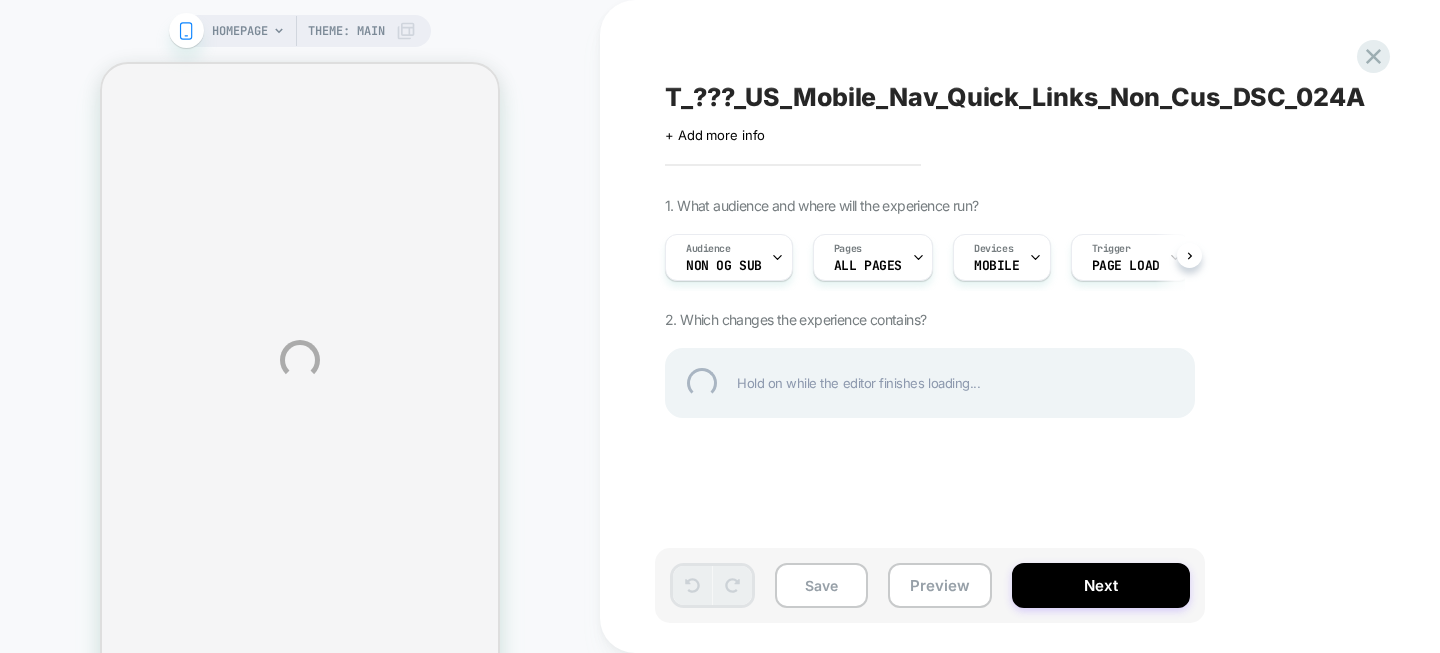 click on "T_???_US_Mobile_Nav_Quick_Links_Non_Cus_DSC_024A" at bounding box center (1030, 97) 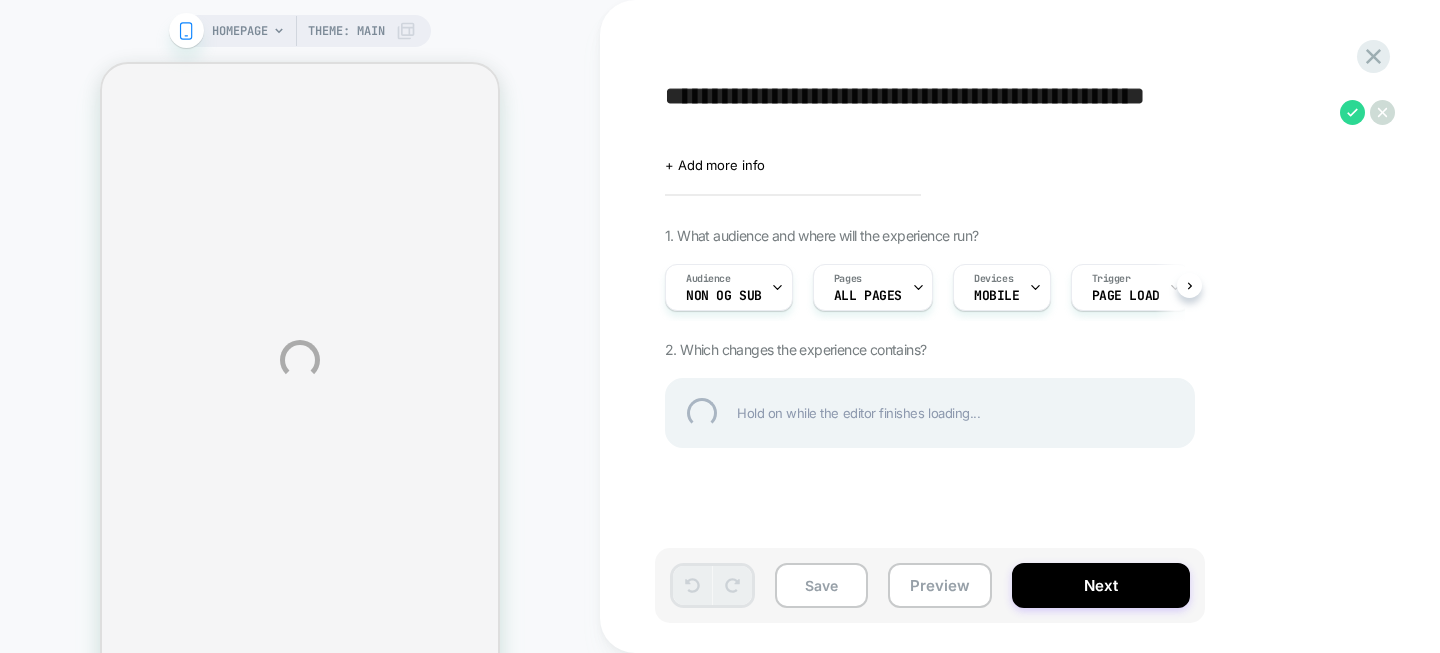 click on "**********" at bounding box center [997, 112] 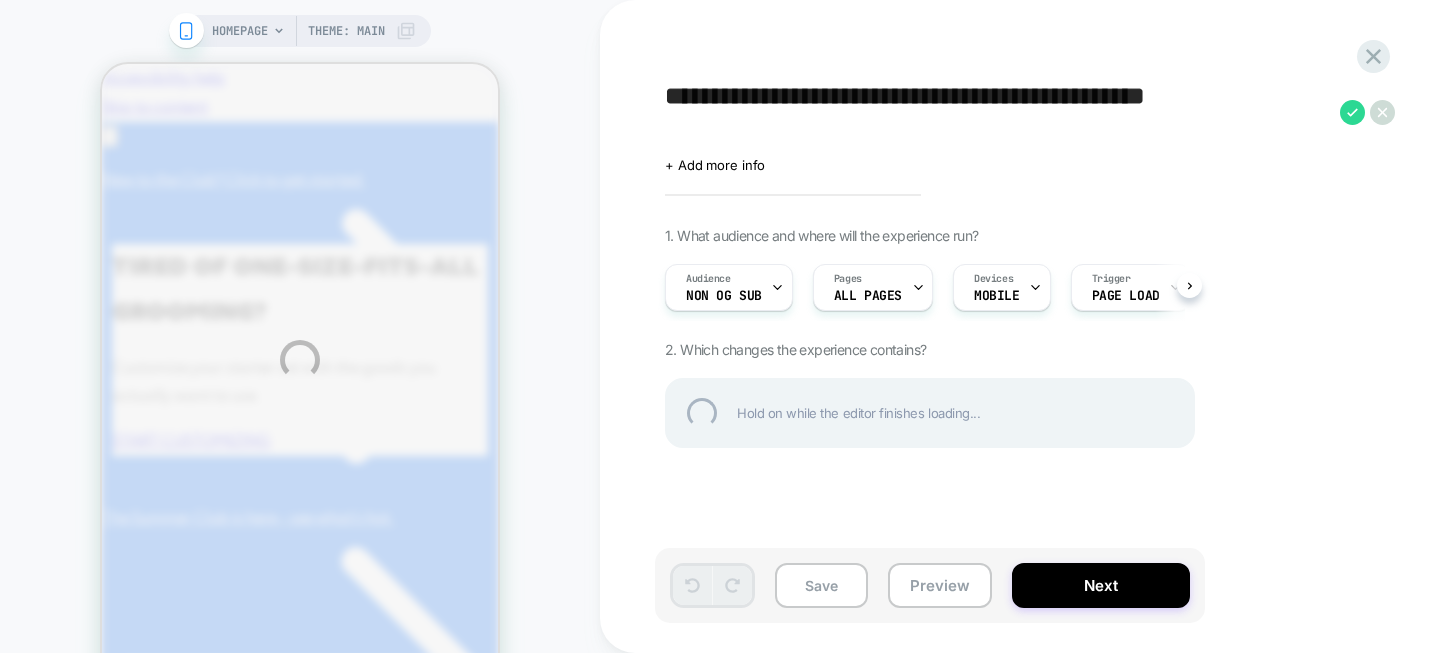 scroll, scrollTop: 0, scrollLeft: 0, axis: both 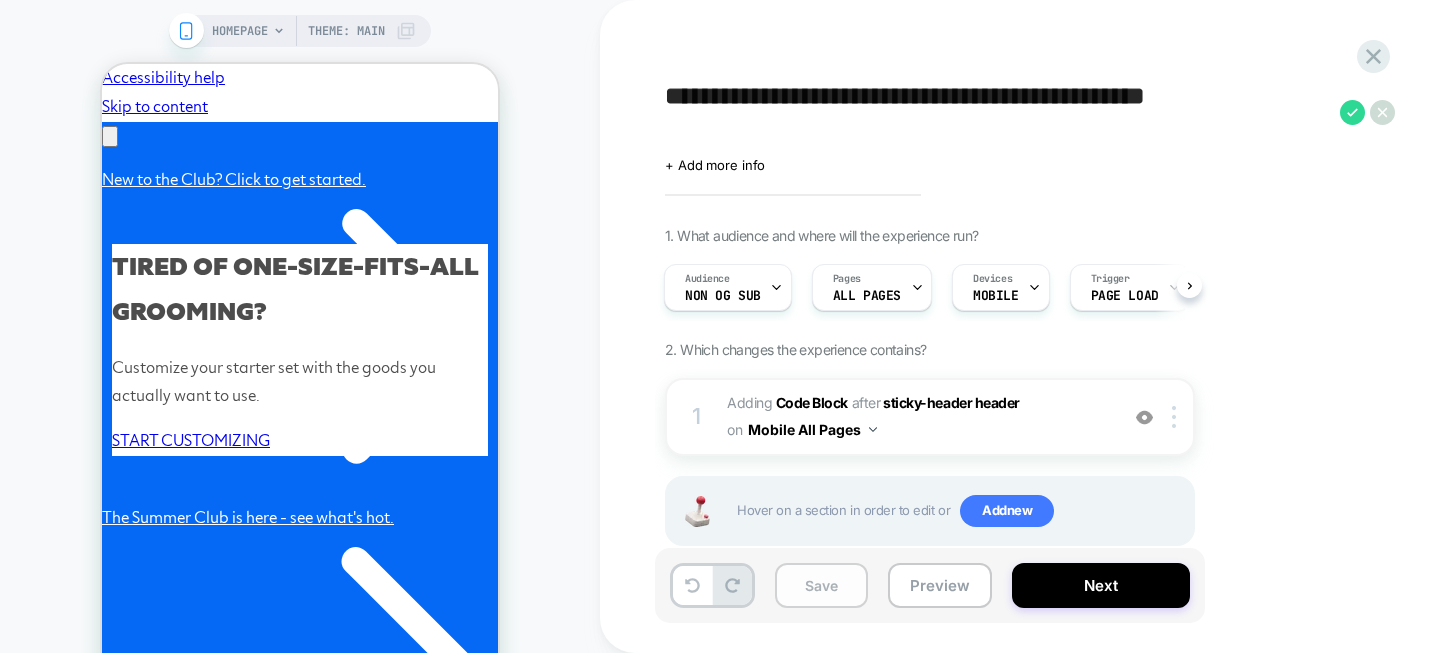 click on "Save" at bounding box center (821, 585) 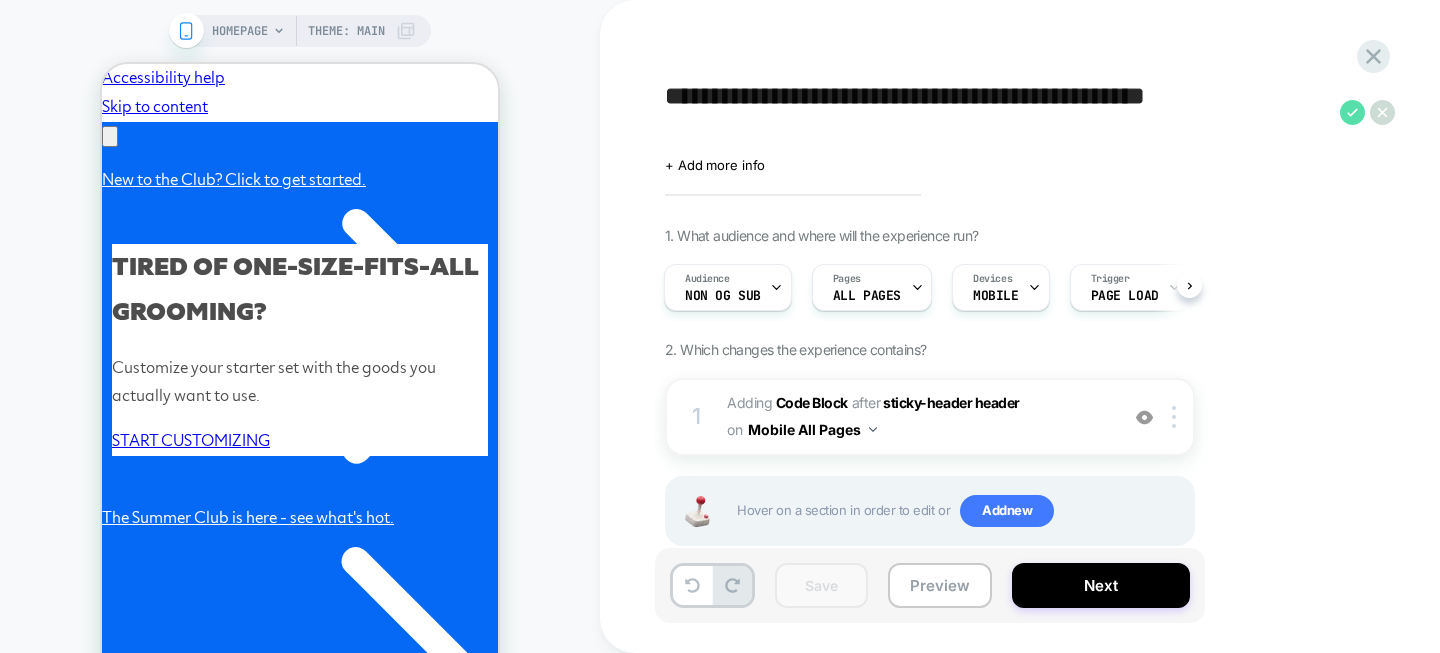 click 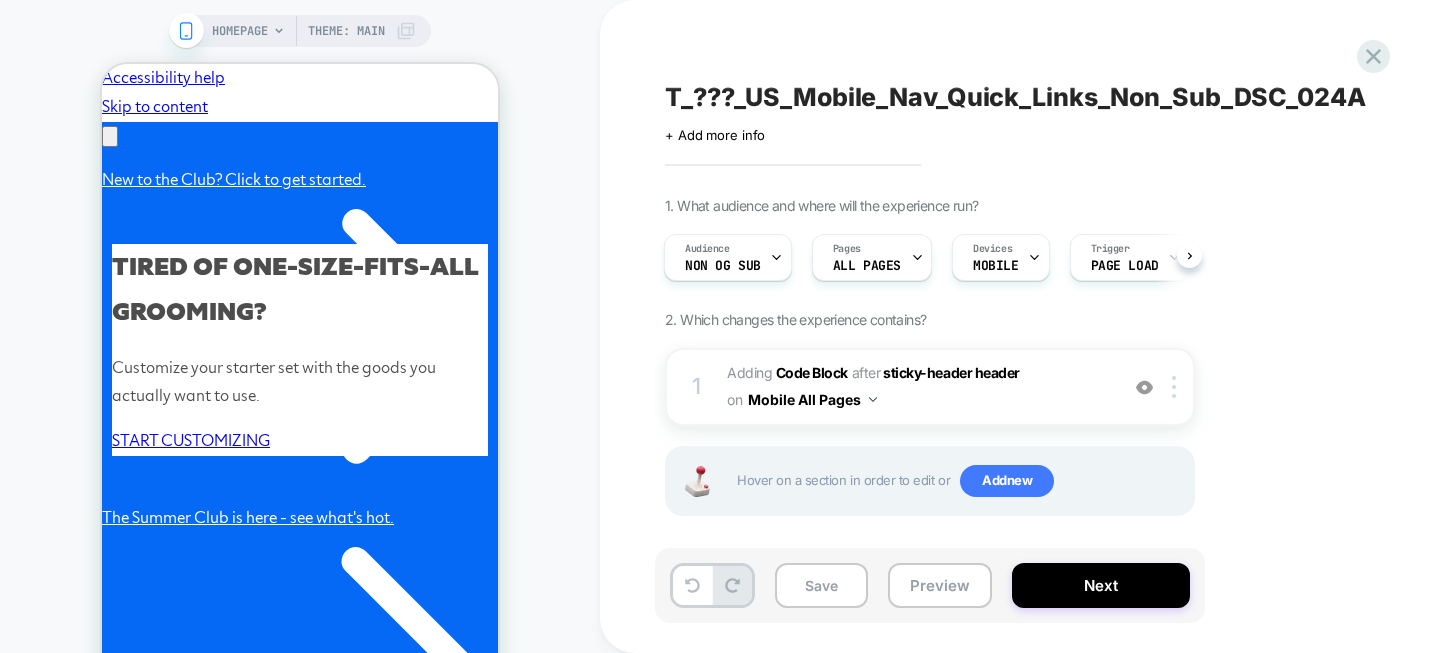 scroll, scrollTop: 0, scrollLeft: 0, axis: both 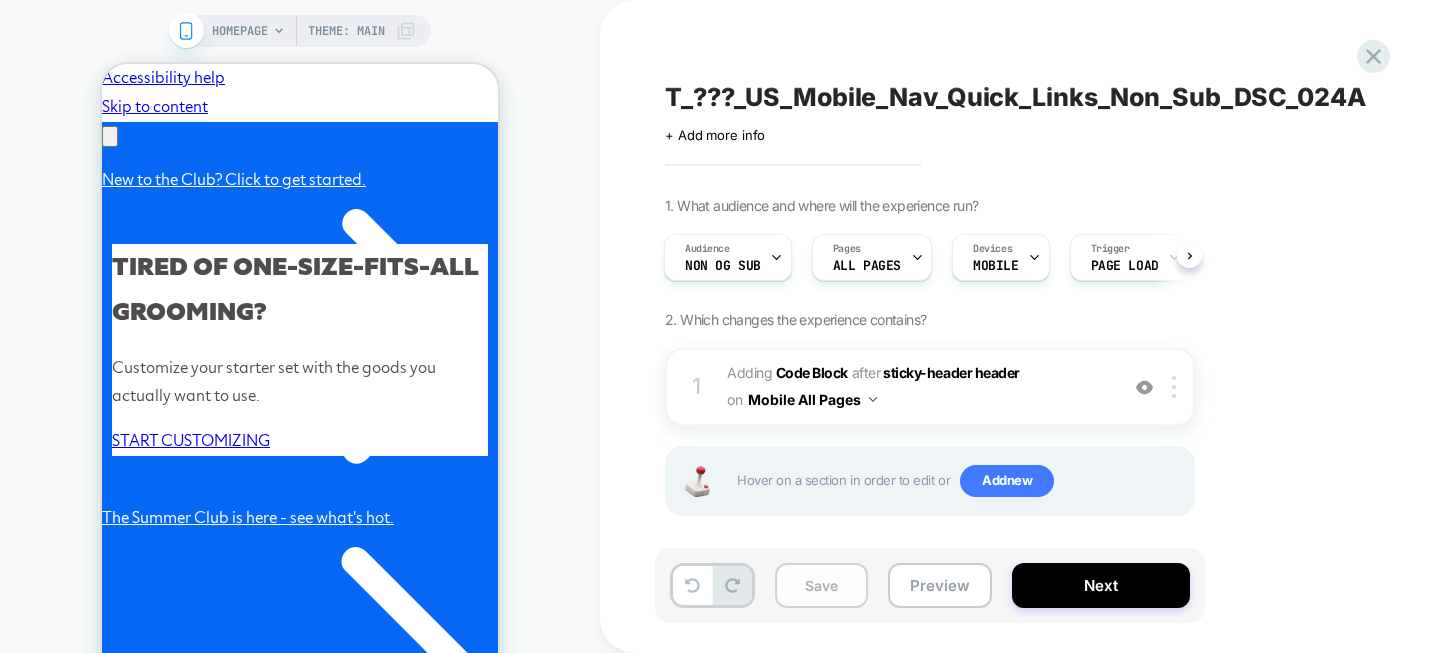click on "Save" at bounding box center [821, 585] 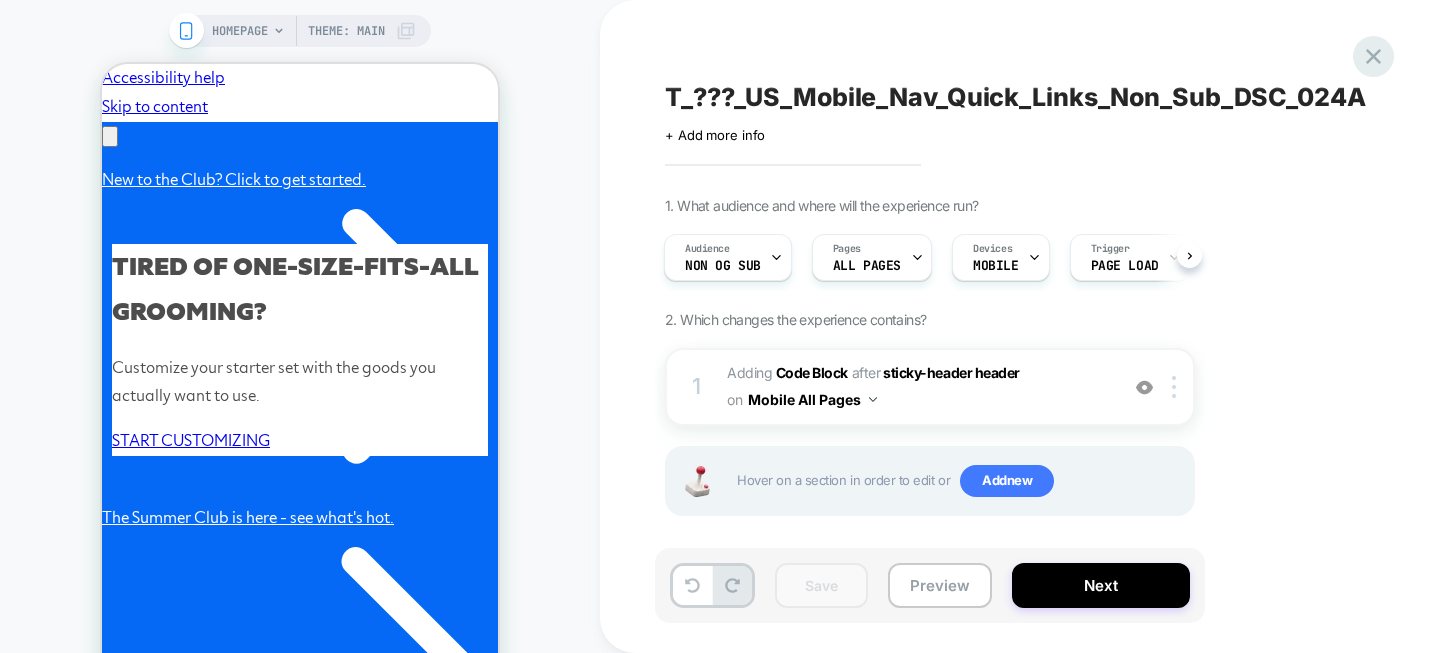 click 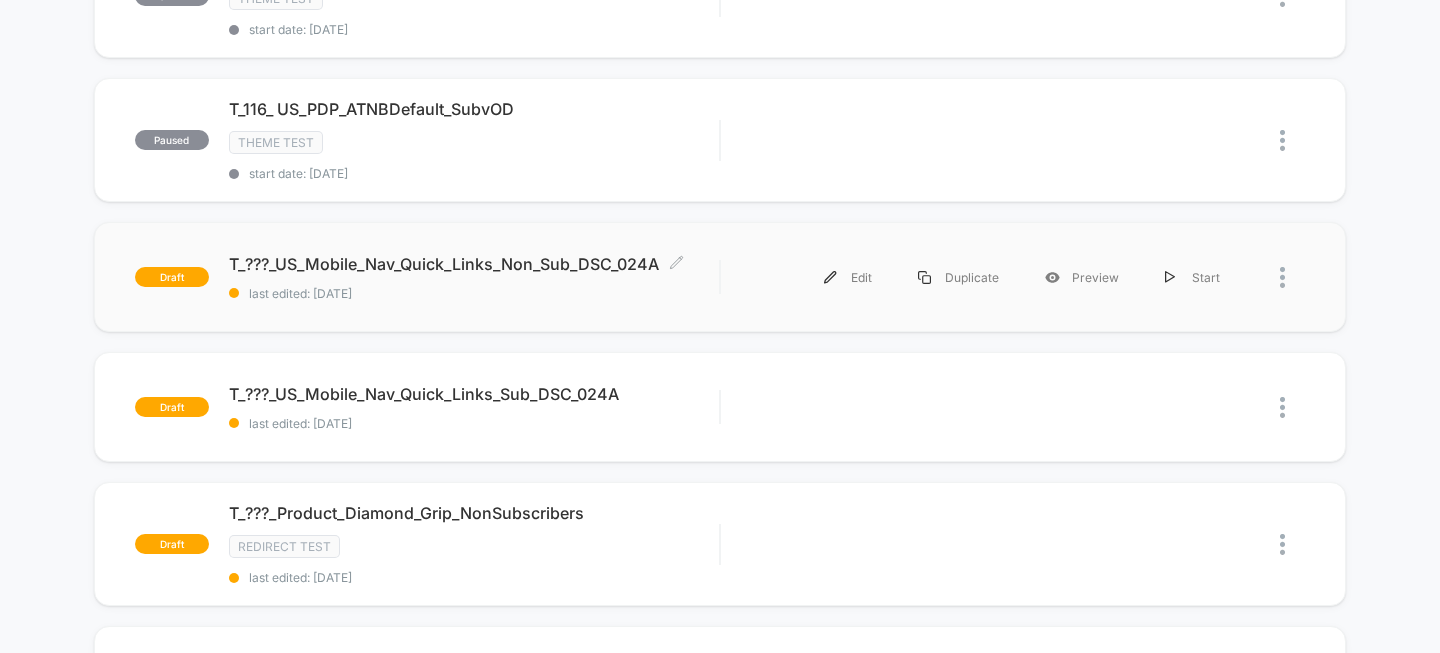 scroll, scrollTop: 840, scrollLeft: 0, axis: vertical 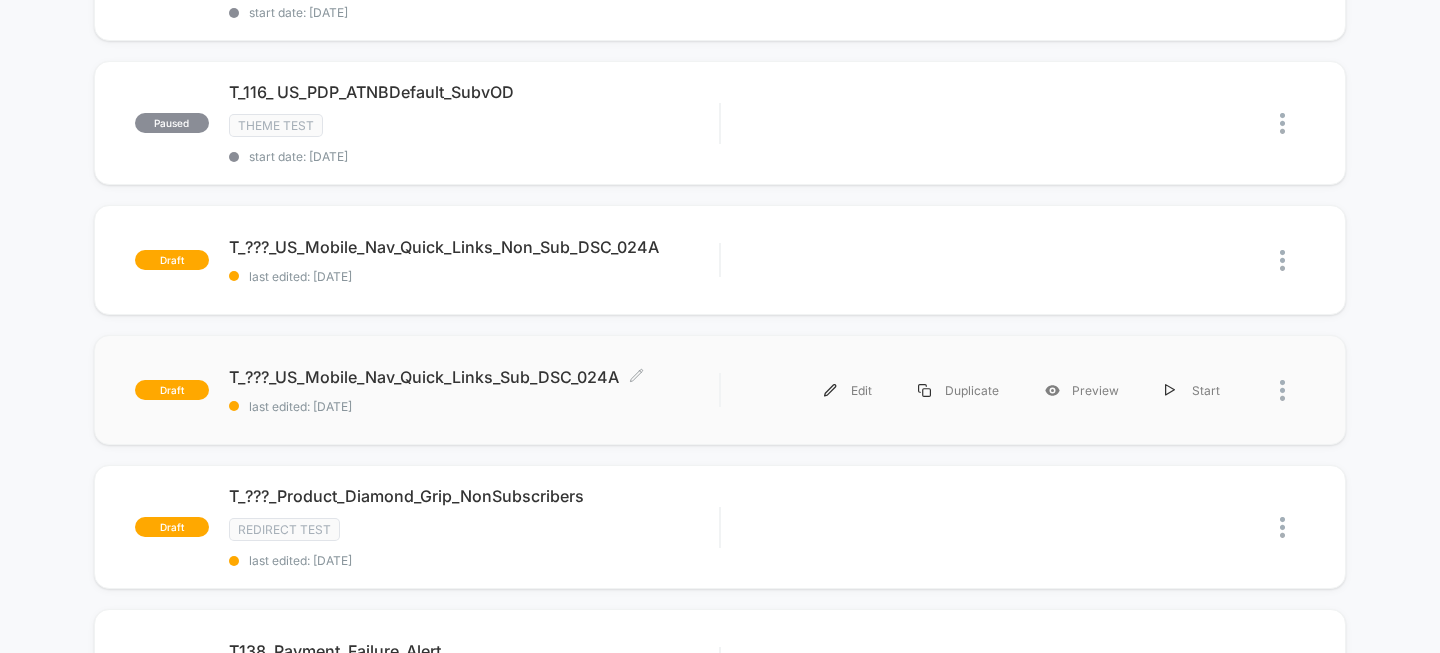 click on "T_???_US_Mobile_Nav_Quick_Links_Sub_DSC_024A Click to edit experience details" at bounding box center [474, 377] 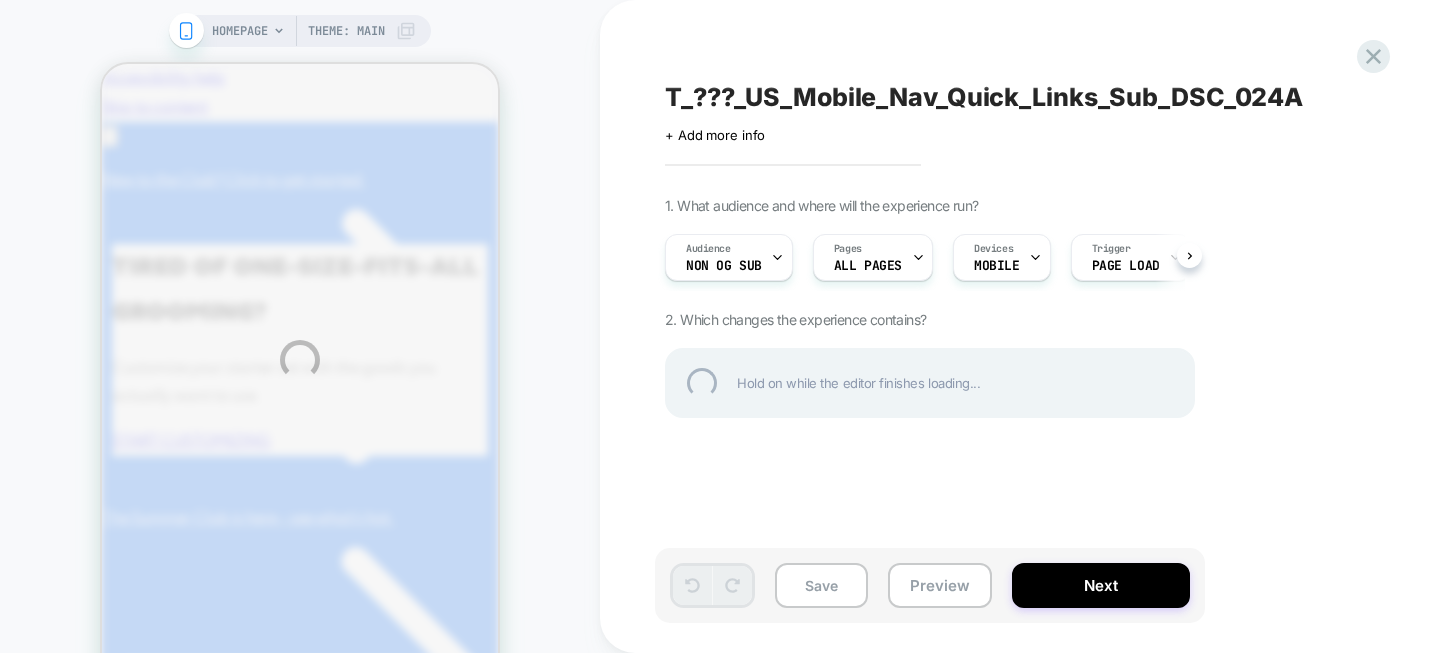 scroll, scrollTop: 0, scrollLeft: 0, axis: both 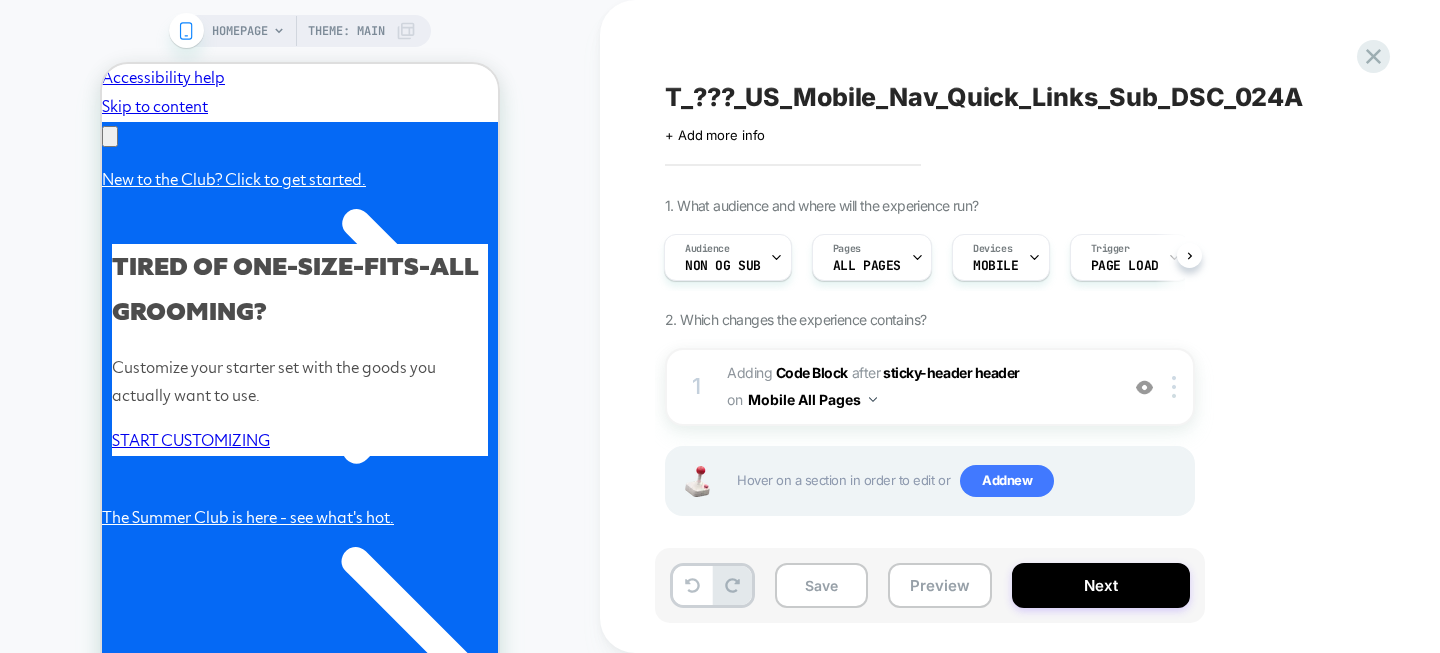 click 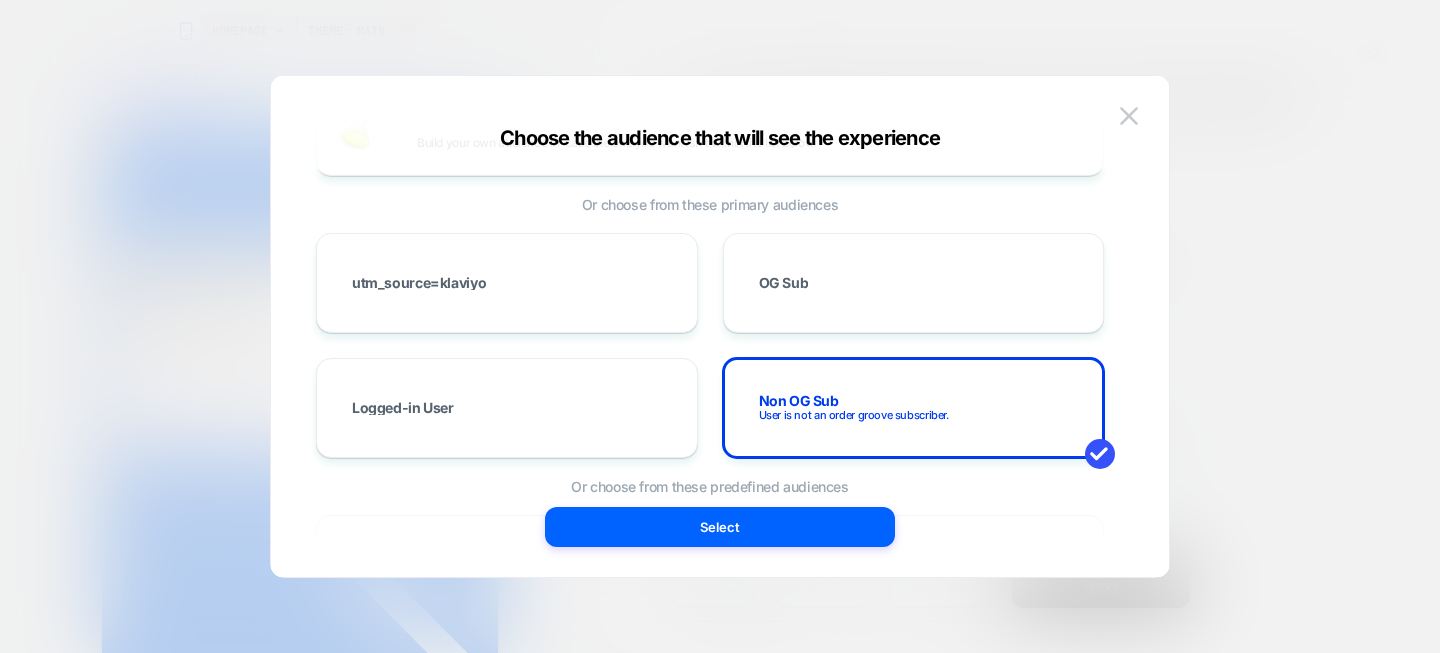 scroll, scrollTop: 110, scrollLeft: 0, axis: vertical 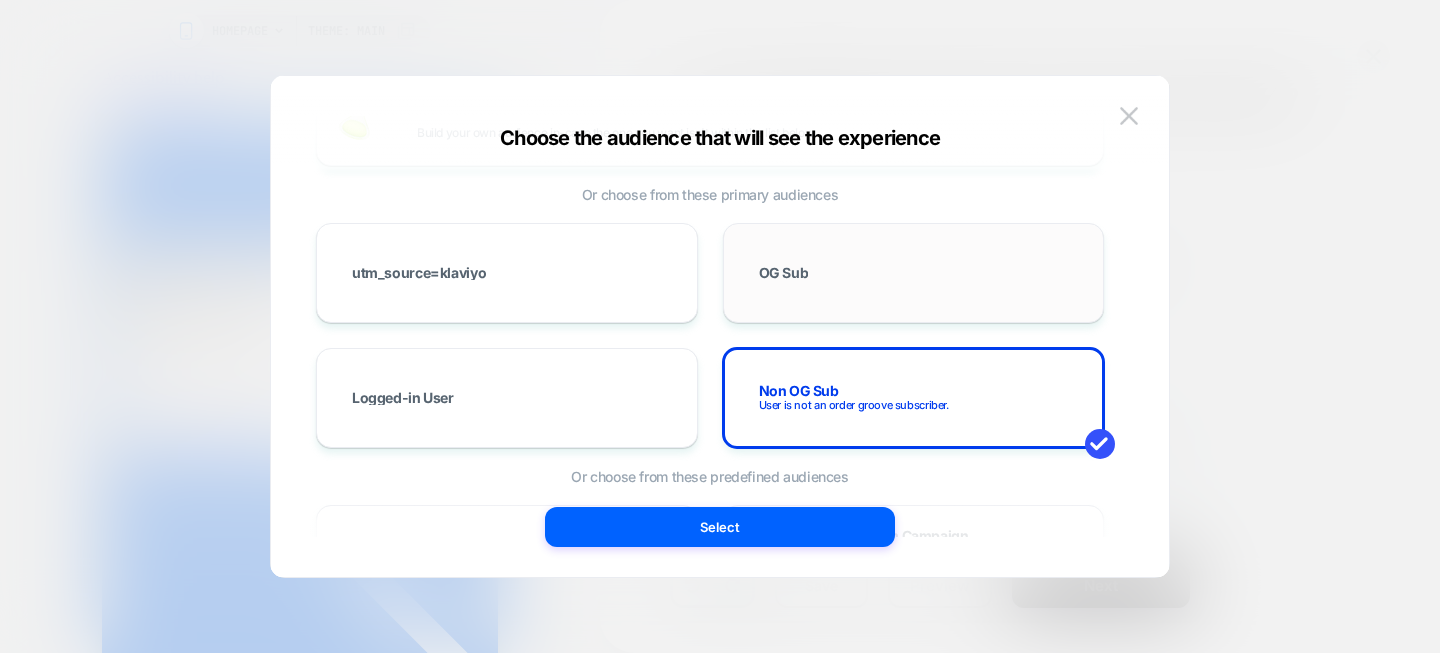 click on "OG Sub" at bounding box center (914, 273) 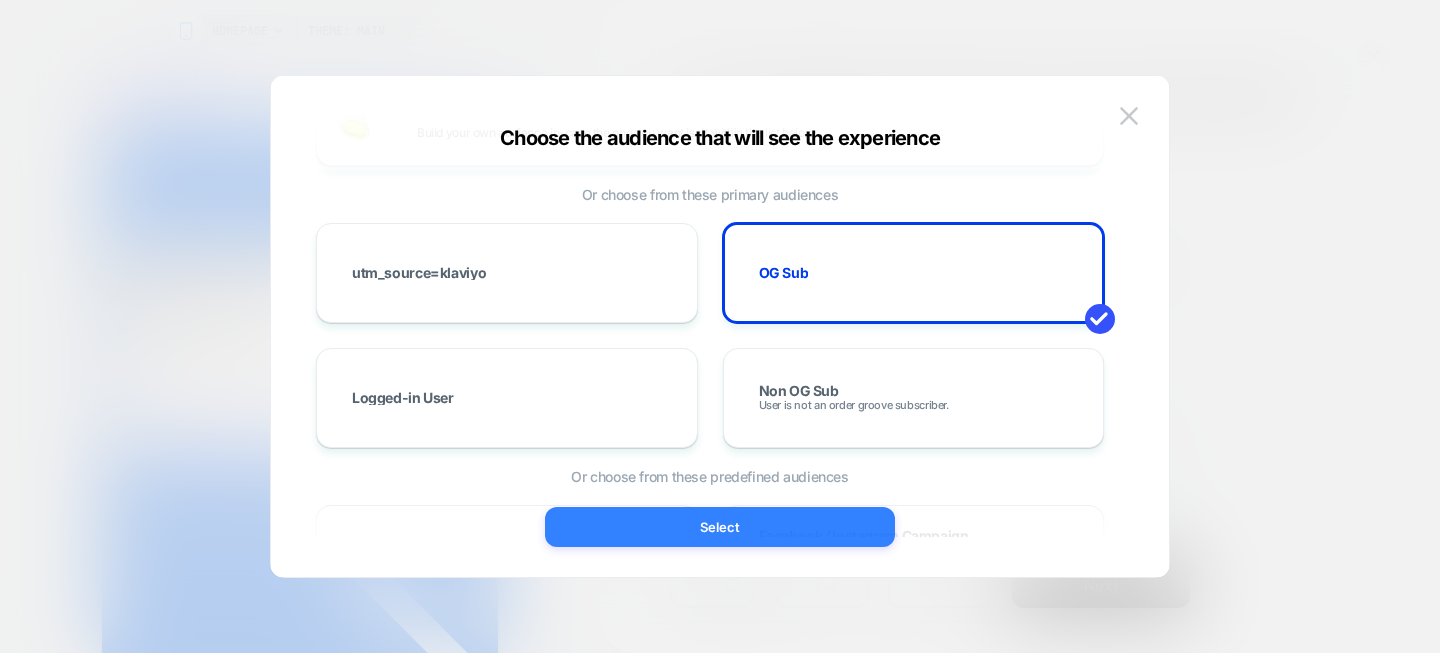 click on "Select" at bounding box center (720, 527) 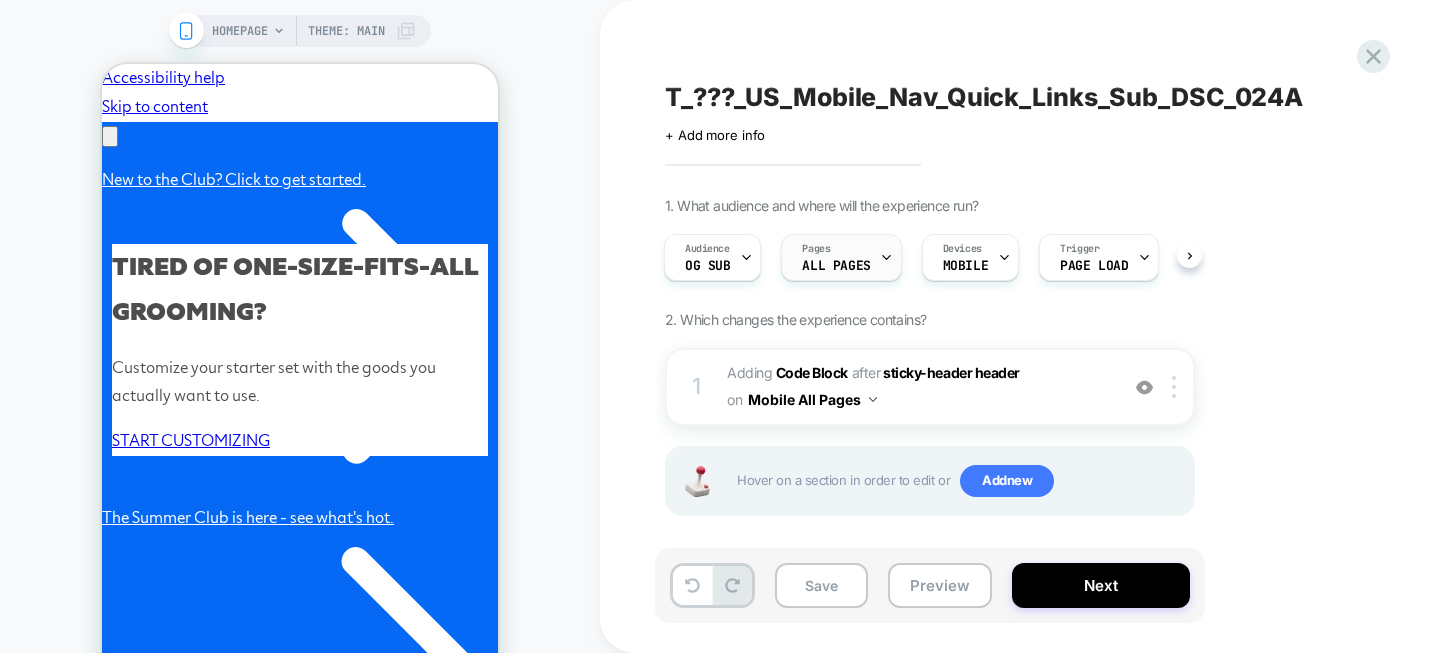 scroll, scrollTop: 12, scrollLeft: 0, axis: vertical 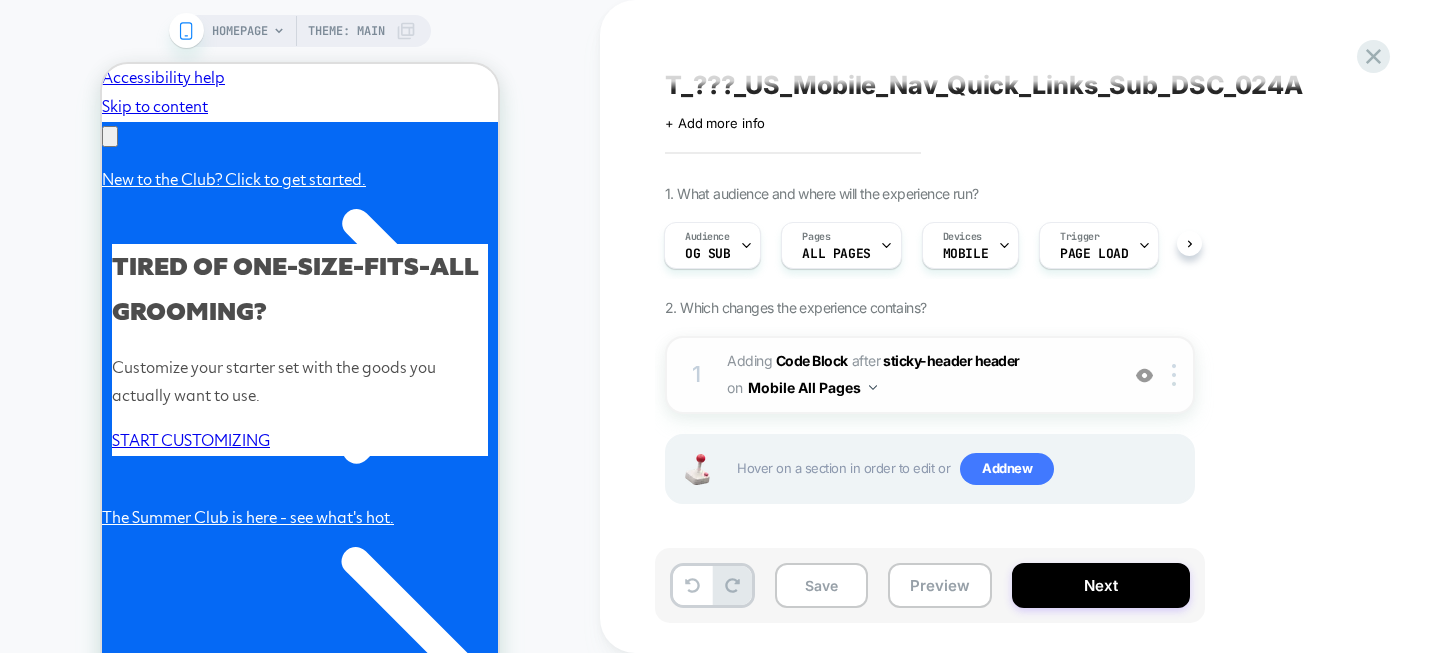 click on "Adding   Code Block   AFTER sticky-header header sticky-header header   on Mobile All Pages" at bounding box center (917, 375) 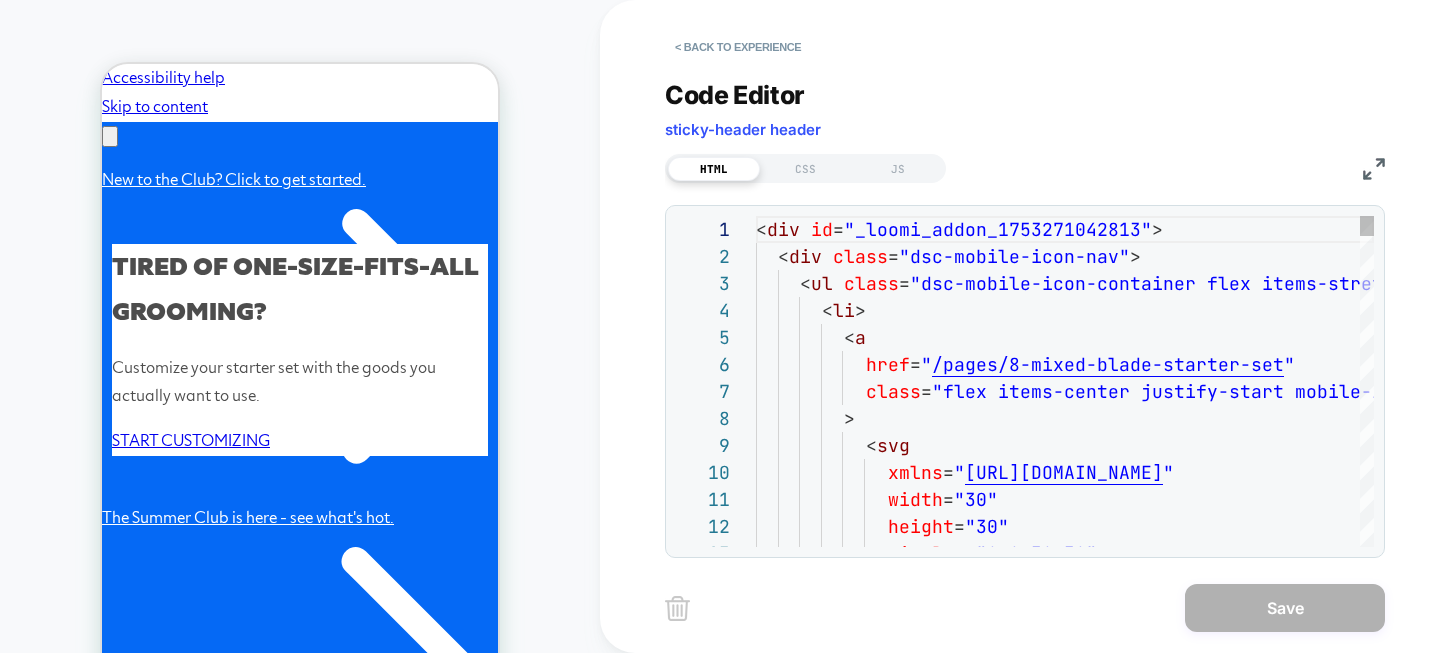 scroll, scrollTop: 270, scrollLeft: 0, axis: vertical 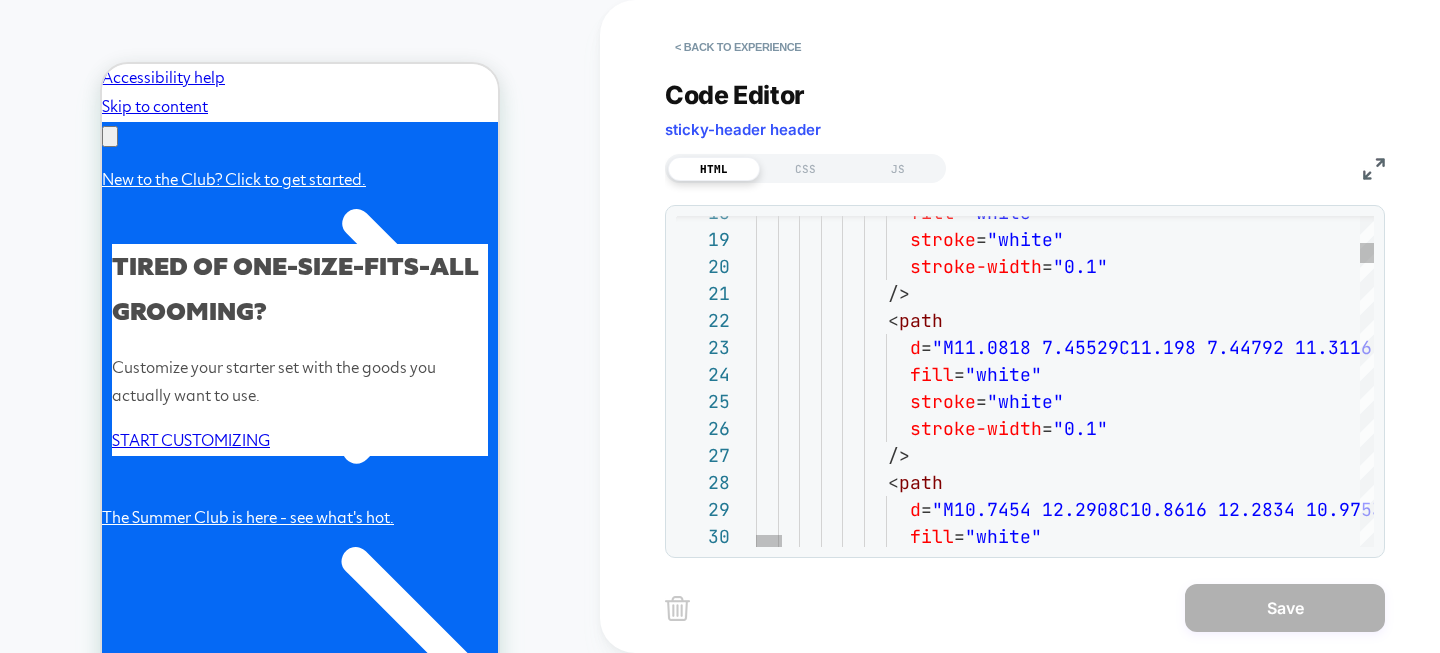 drag, startPoint x: 863, startPoint y: 321, endPoint x: 887, endPoint y: 377, distance: 60.926186 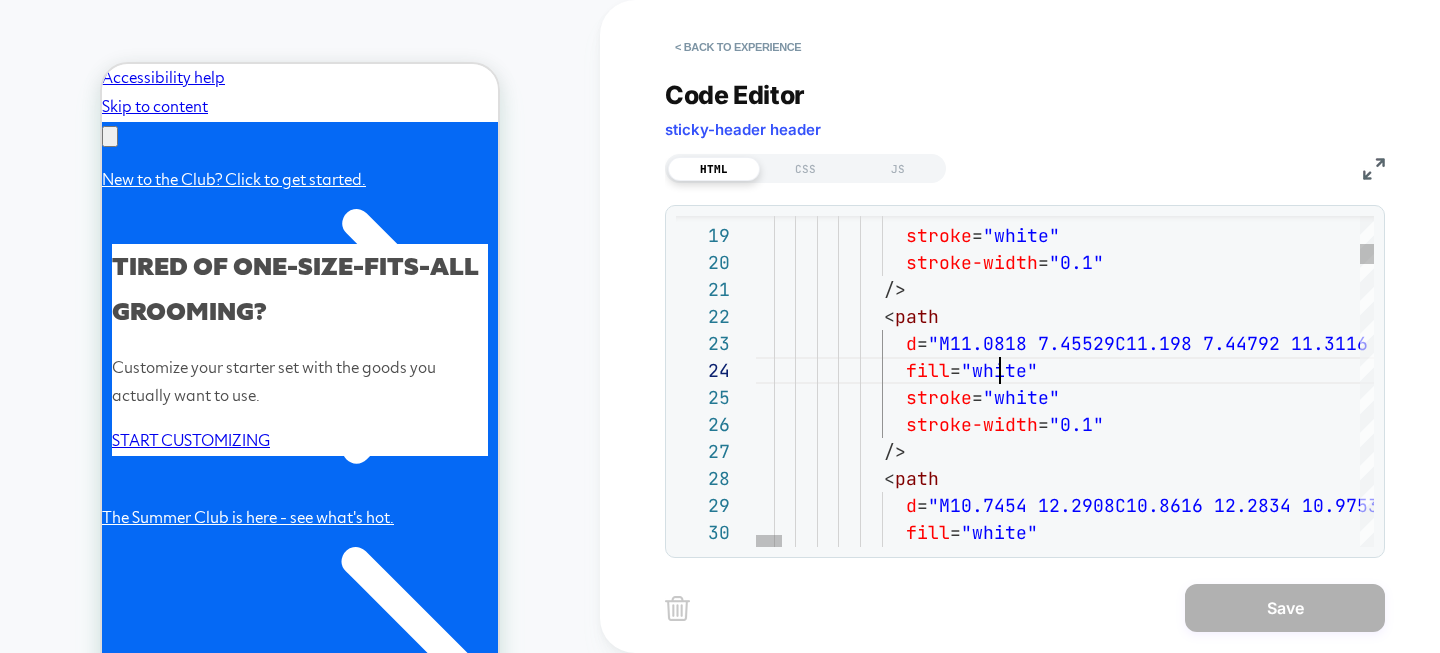 click on "fill = "white"                stroke = "white"                stroke-width = "0.1"              />              < path                d = "M11.0818 7.45529C11.198 7.44792 11.3116 7.49099 1 1.3936 7.57347C11.4757 7.65601 11.5184 7.77002 11. 5104 7.88604L11.2992 10.9113C11.2852 11.1131 11.12 45 11.2736 10.9228 11.2865L5.74672 11.6151C5.54601  11.6278 5.36673 11.4904 5.32609 11.2934L4.7127 8. 32044C4.68918 8.20605 4.71596 8.08668 4.78689 7.99 38C4.8578 7.90096 4.96555 7.84356 5.08218 7.8361L1 1.0818 7.45529ZM6.04545 10.7869L10.5189 10.5029L10 .6729 8.28951L5.59621 8.61174L6.04545 10.7869Z"                fill = "white"                stroke = "white"                stroke-width = "0.1"              />              < path                d = "M10.7454 12.2908C10.8616 12.2834 10.9753 12.3265  fill =" at bounding box center (7687, 2615) 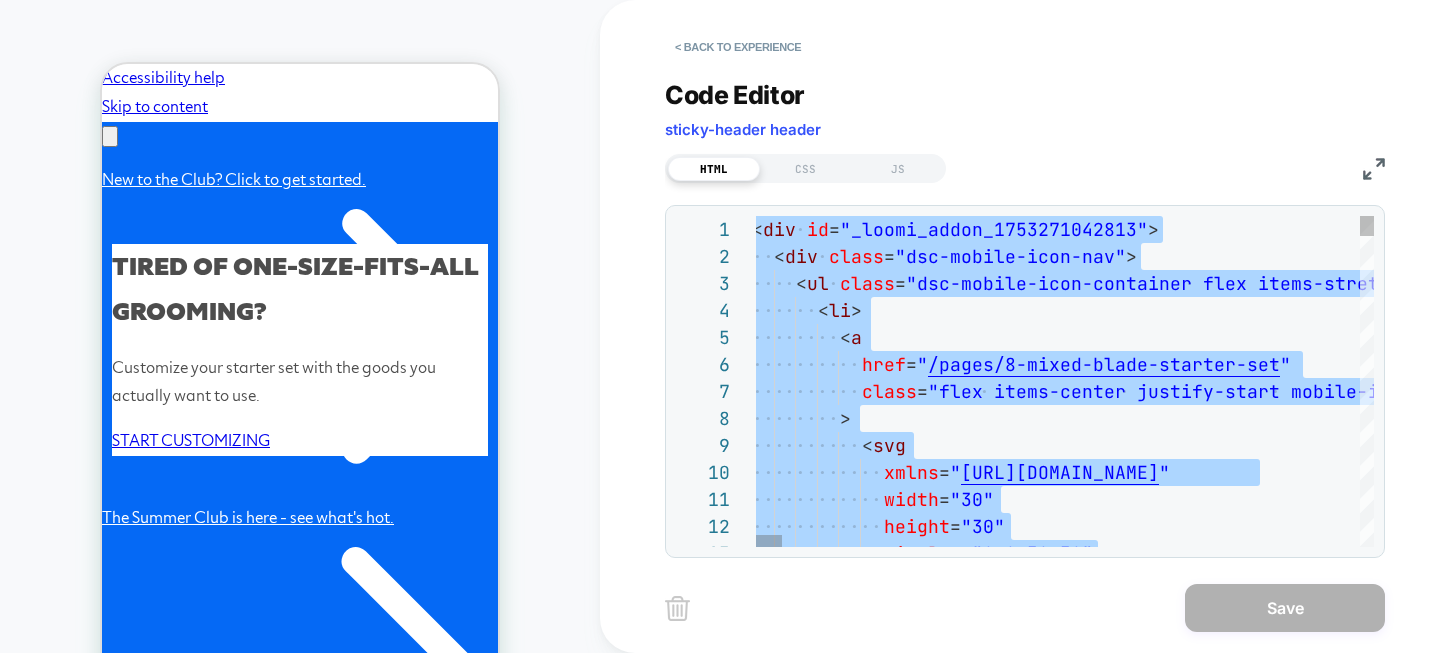 click on "xmlns = " [URL][DOMAIN_NAME] "              width = "30"              height = "30"              viewBox = "0 0 30 30"            href = " /pages/8-mixed-blade-starter-set  "            class = "flex items-center justify-start mobile-icon-nav-s [PERSON_NAME]-set"          >            < svg    < div   class = "dsc-mobile-icon-nav" >      < ul   class = "dsc-mobile-icon-container flex items-stretch" >        < li >          < a < div   id = "_loomi_addon_1753271042813" >" at bounding box center (7687, 3095) 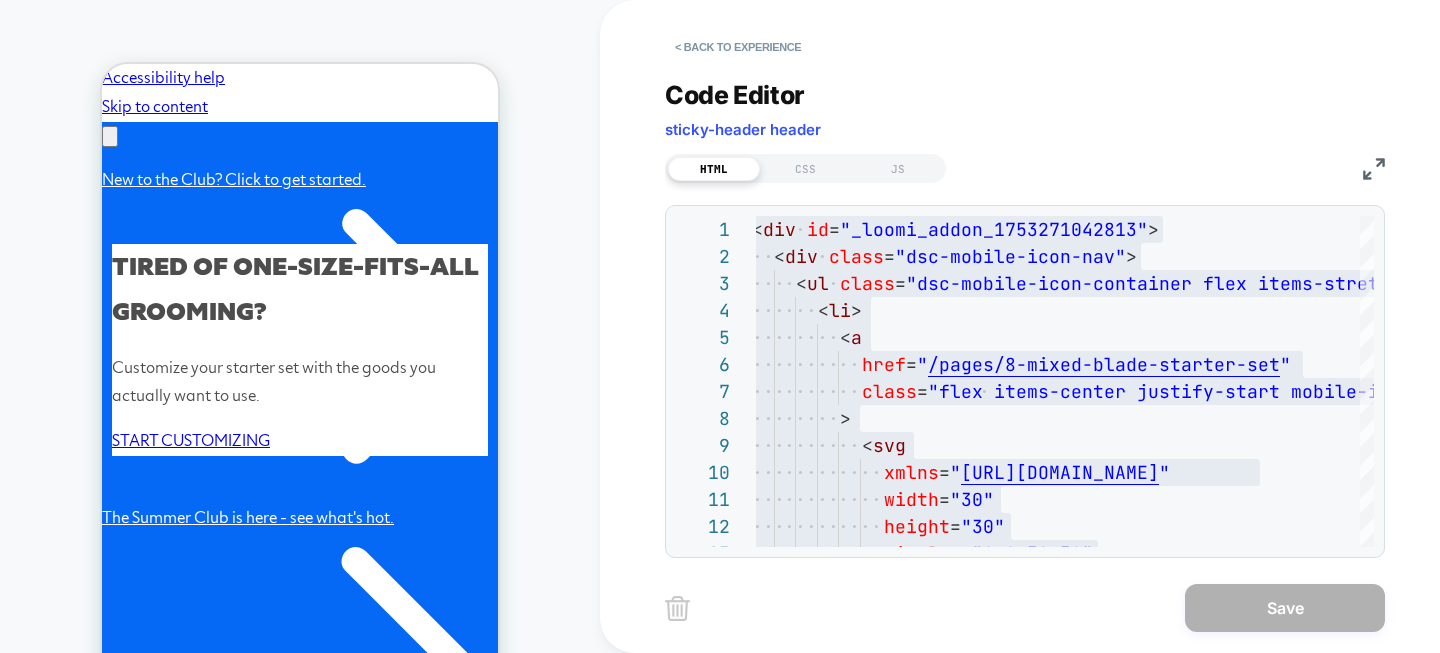 scroll, scrollTop: 0, scrollLeft: 0, axis: both 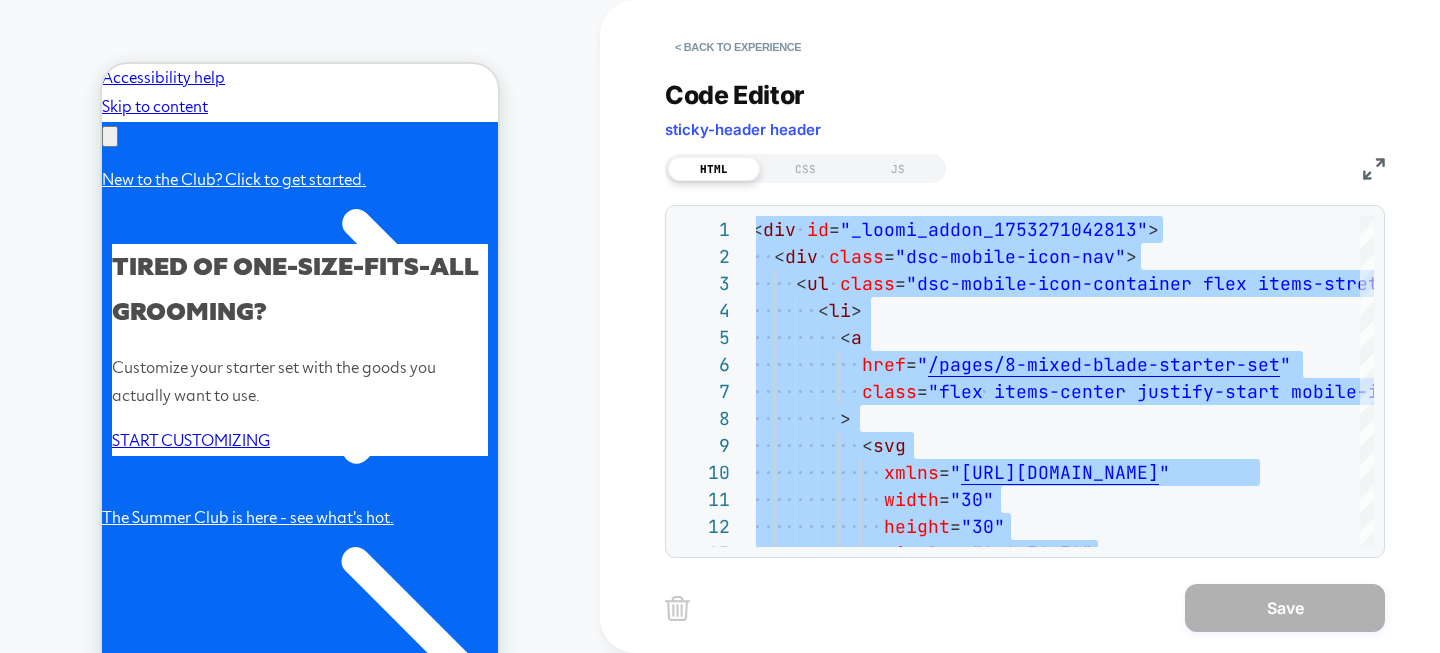 click on "xmlns = " [URL][DOMAIN_NAME] "              width = "30"              height = "30"              viewBox = "0 0 30 30"            href = " /pages/8-mixed-blade-starter-set  "            class = "flex items-center justify-start mobile-icon-nav-s [PERSON_NAME]-set"          >            < svg    < div   class = "dsc-mobile-icon-nav" >      < ul   class = "dsc-mobile-icon-container flex items-stretch" >        < li >          < a < div   id = "_loomi_addon_1753271042813" >" at bounding box center (7687, 3095) 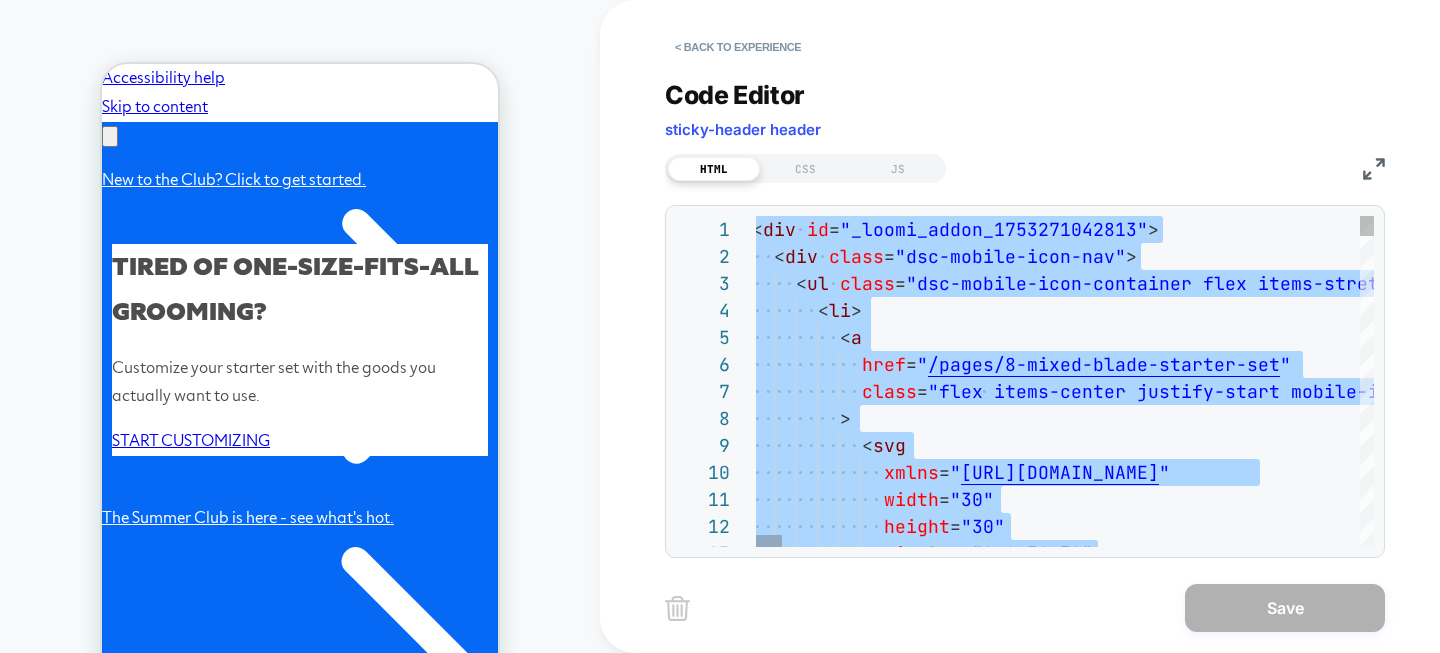 click on "xmlns = " [URL][DOMAIN_NAME] "              width = "30"              height = "30"              viewBox = "0 0 30 30"            href = " /pages/8-mixed-blade-starter-set  "            class = "flex items-center justify-start mobile-icon-nav-s [PERSON_NAME]-set"          >            < svg    < div   class = "dsc-mobile-icon-nav" >      < ul   class = "dsc-mobile-icon-container flex items-stretch" >        < li >          < a < div   id = "_loomi_addon_1753271042813" >" at bounding box center [7687, 3095] 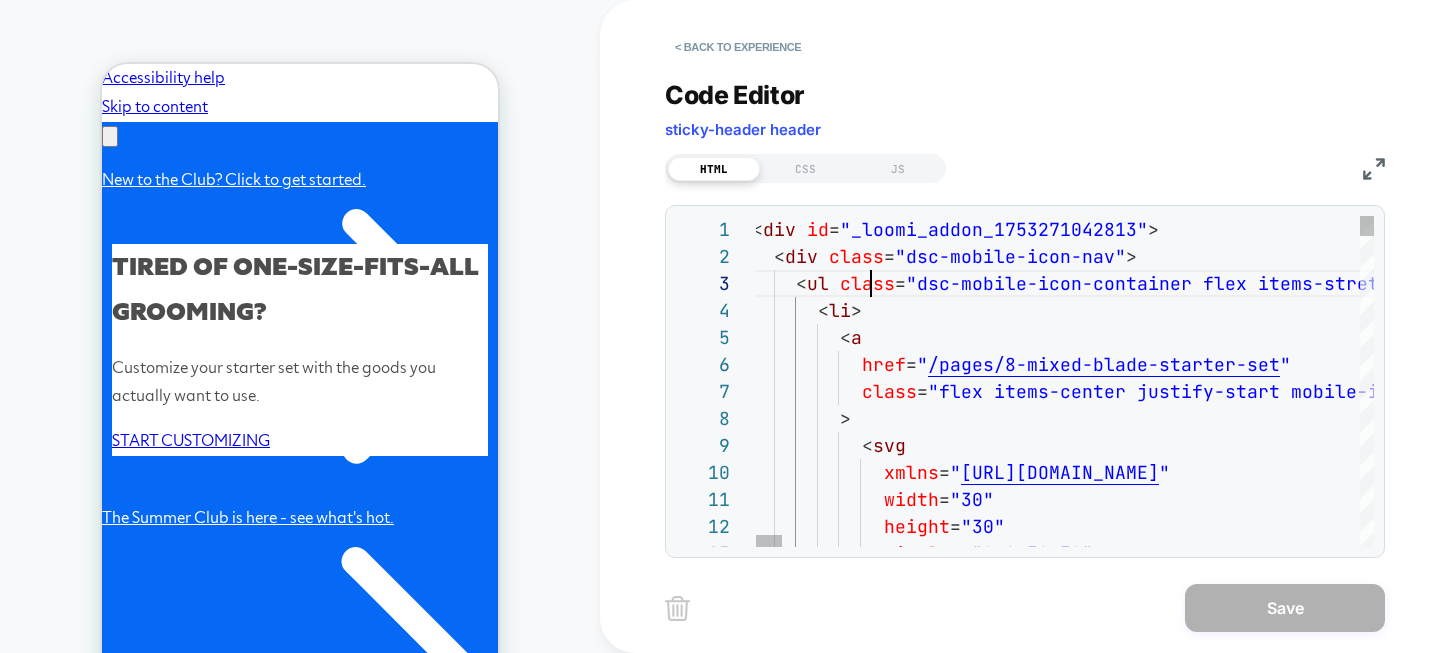 scroll, scrollTop: 54, scrollLeft: 119, axis: both 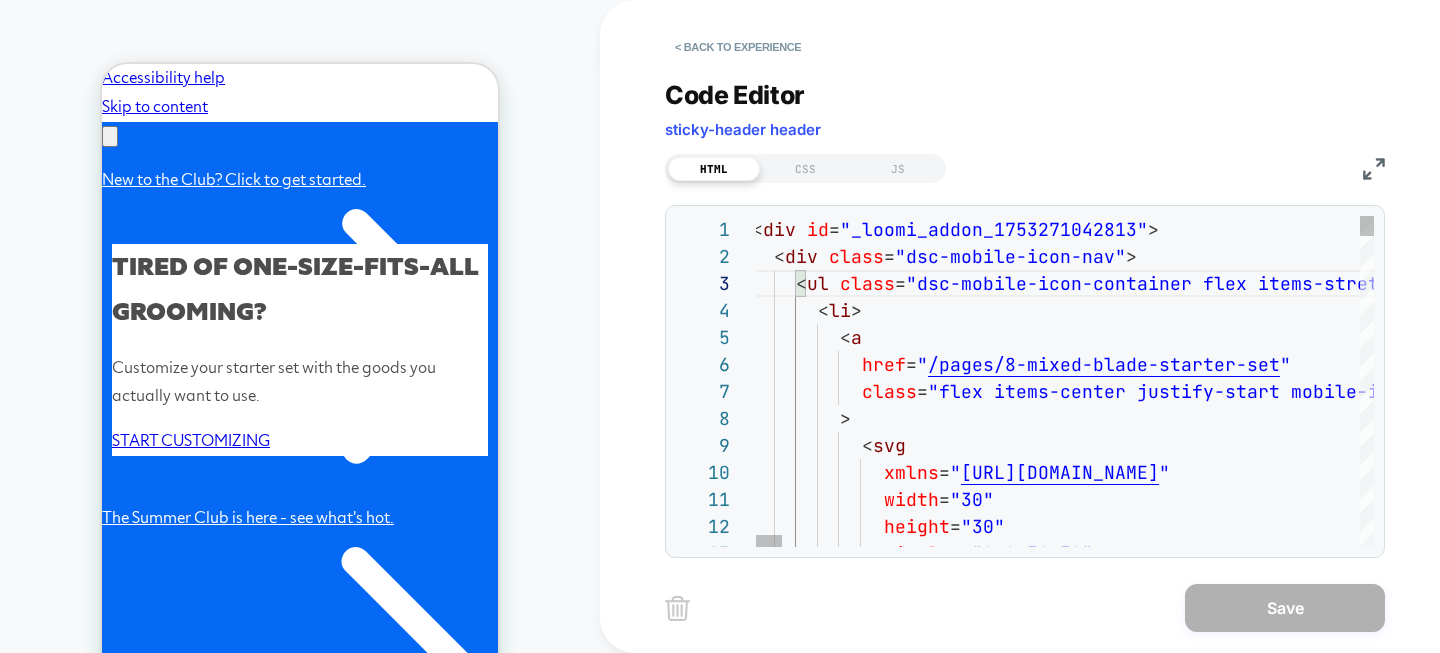 type on "**********" 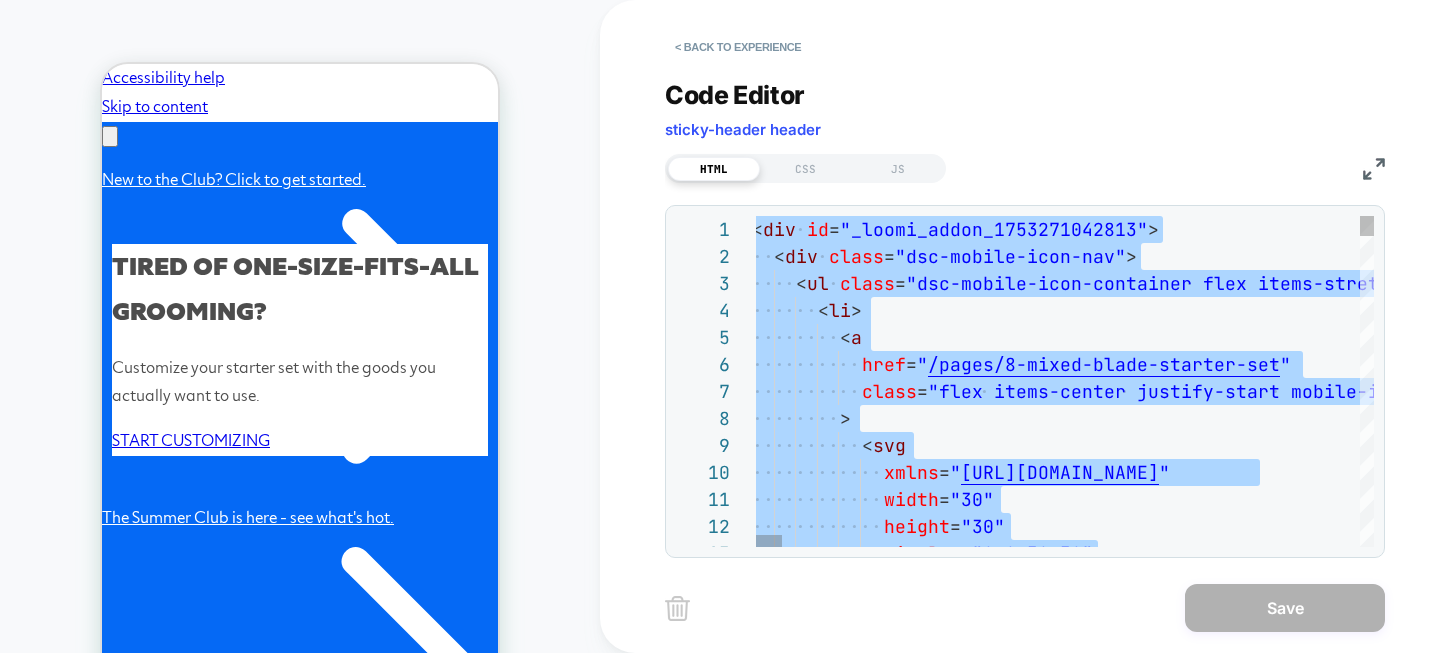 type 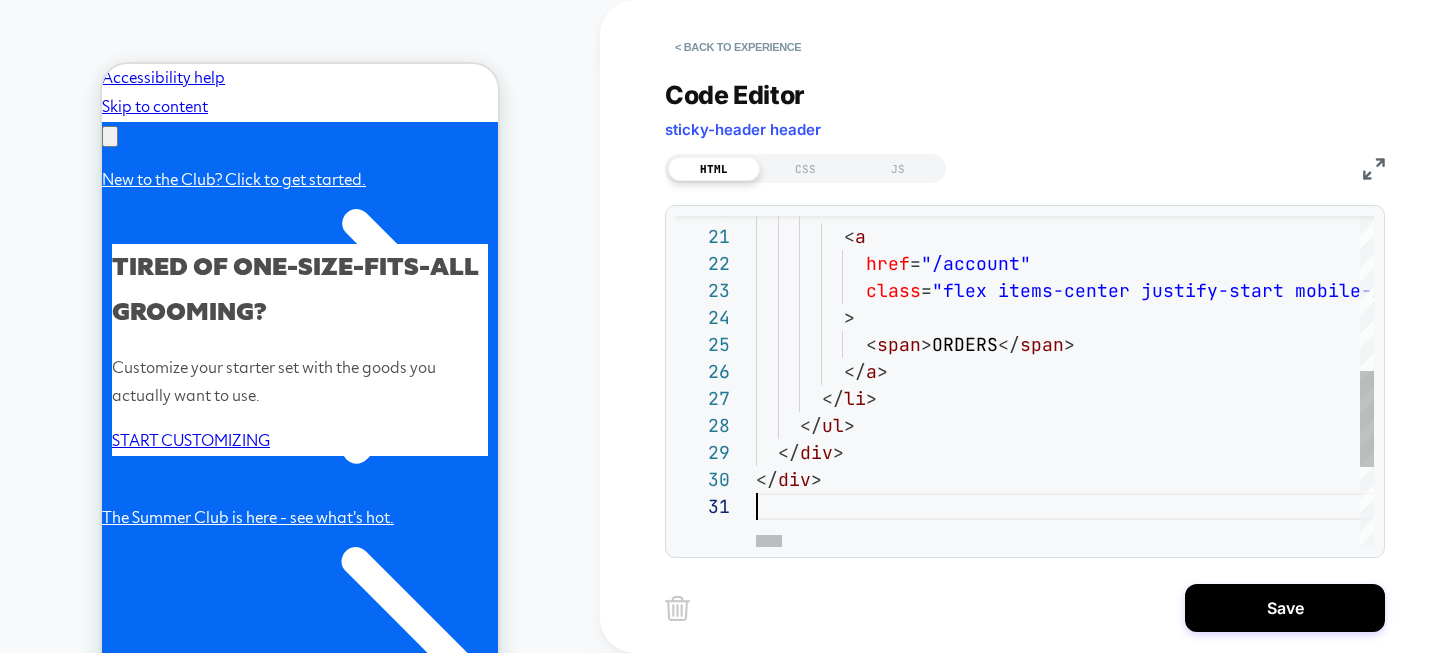 scroll, scrollTop: 0, scrollLeft: 0, axis: both 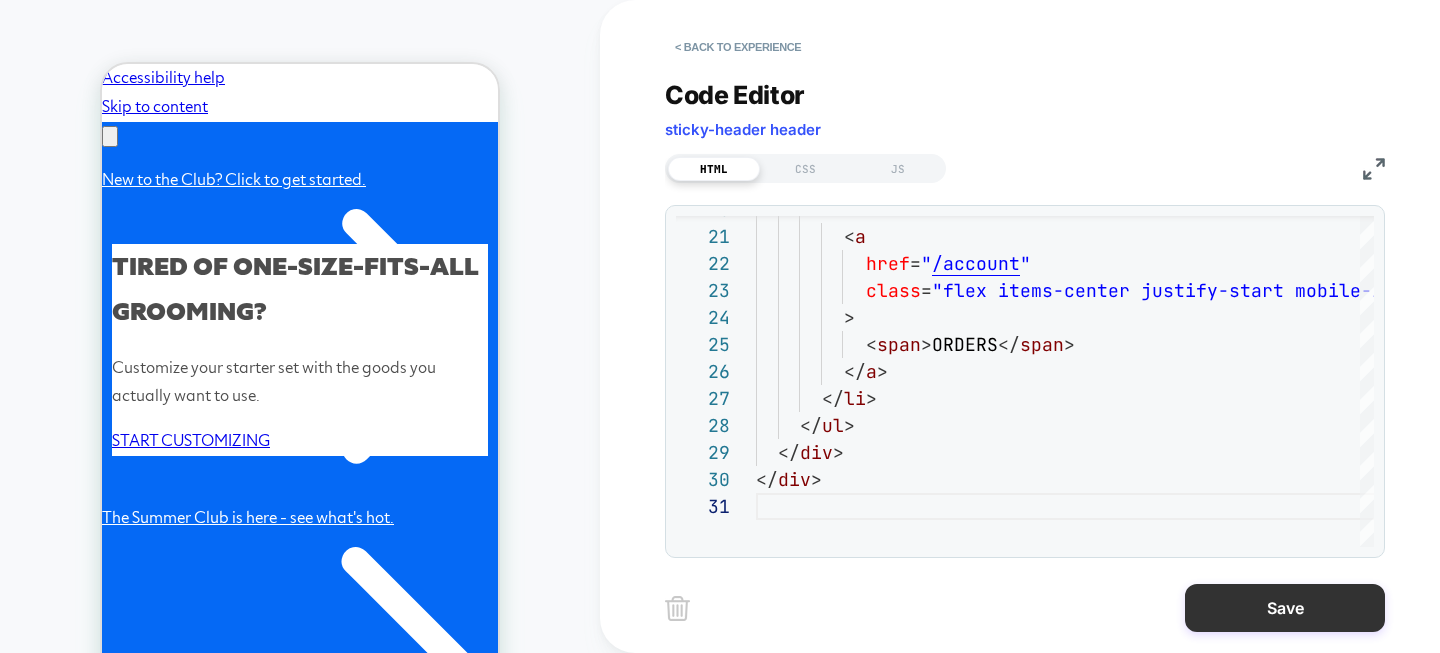 click on "Save" at bounding box center [1285, 608] 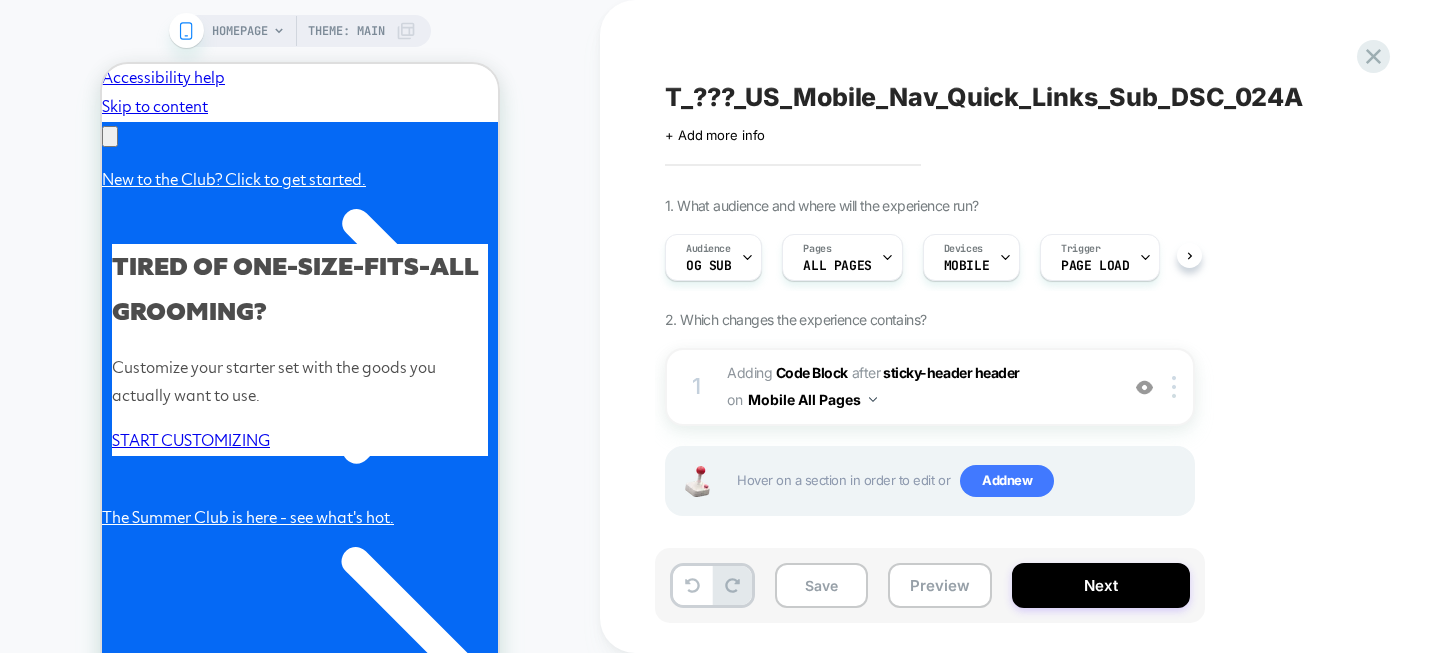 scroll, scrollTop: 0, scrollLeft: 1, axis: horizontal 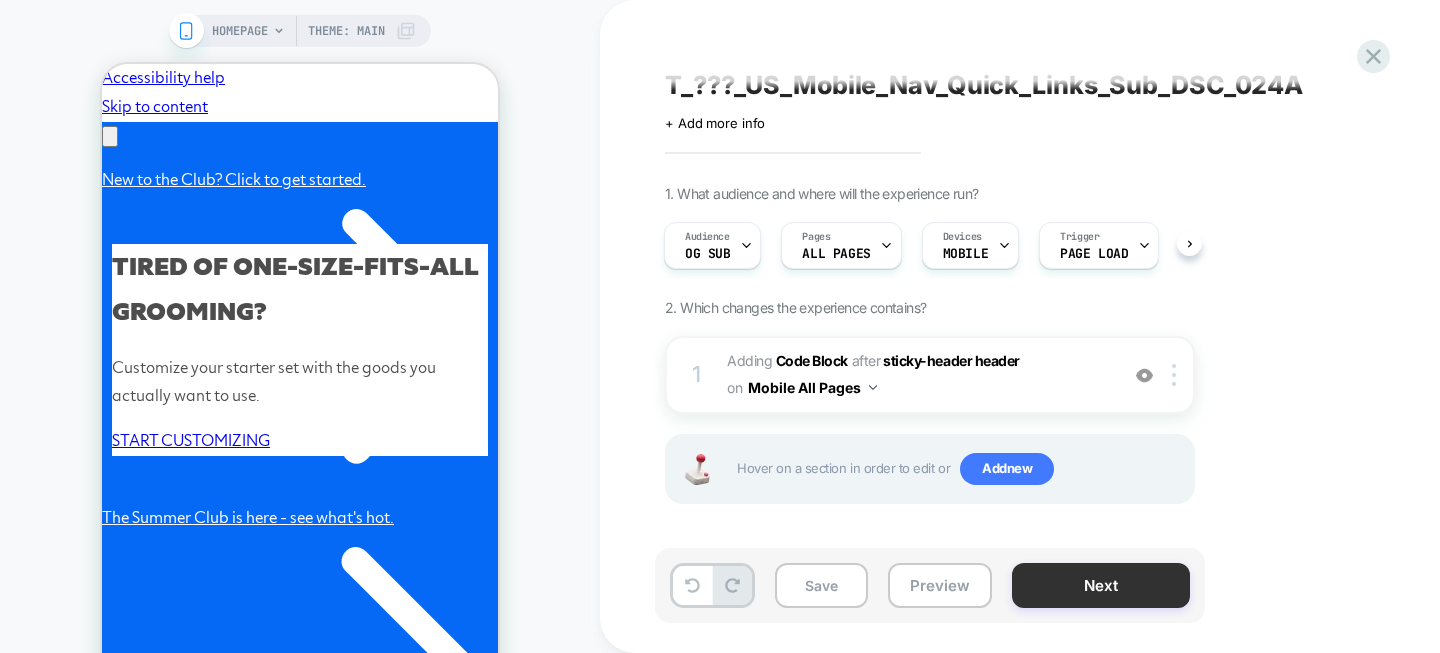 click on "Next" at bounding box center (1101, 585) 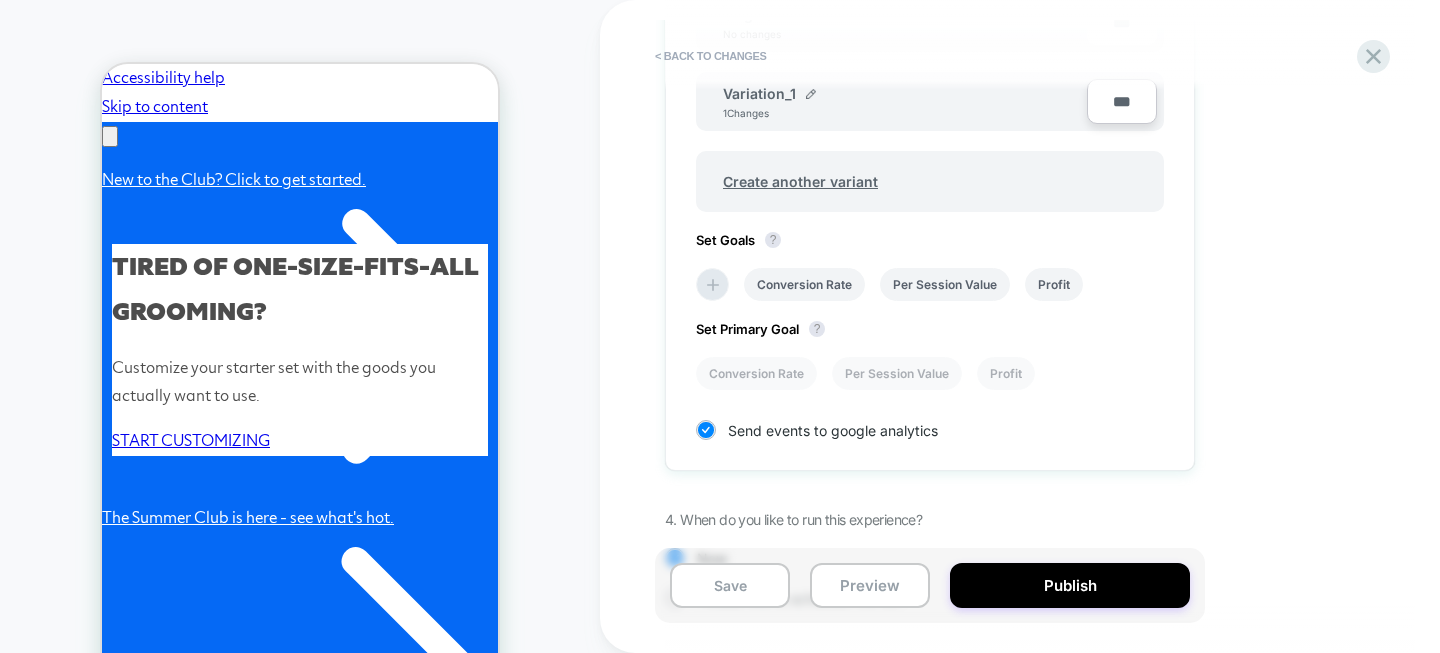 scroll, scrollTop: 848, scrollLeft: 0, axis: vertical 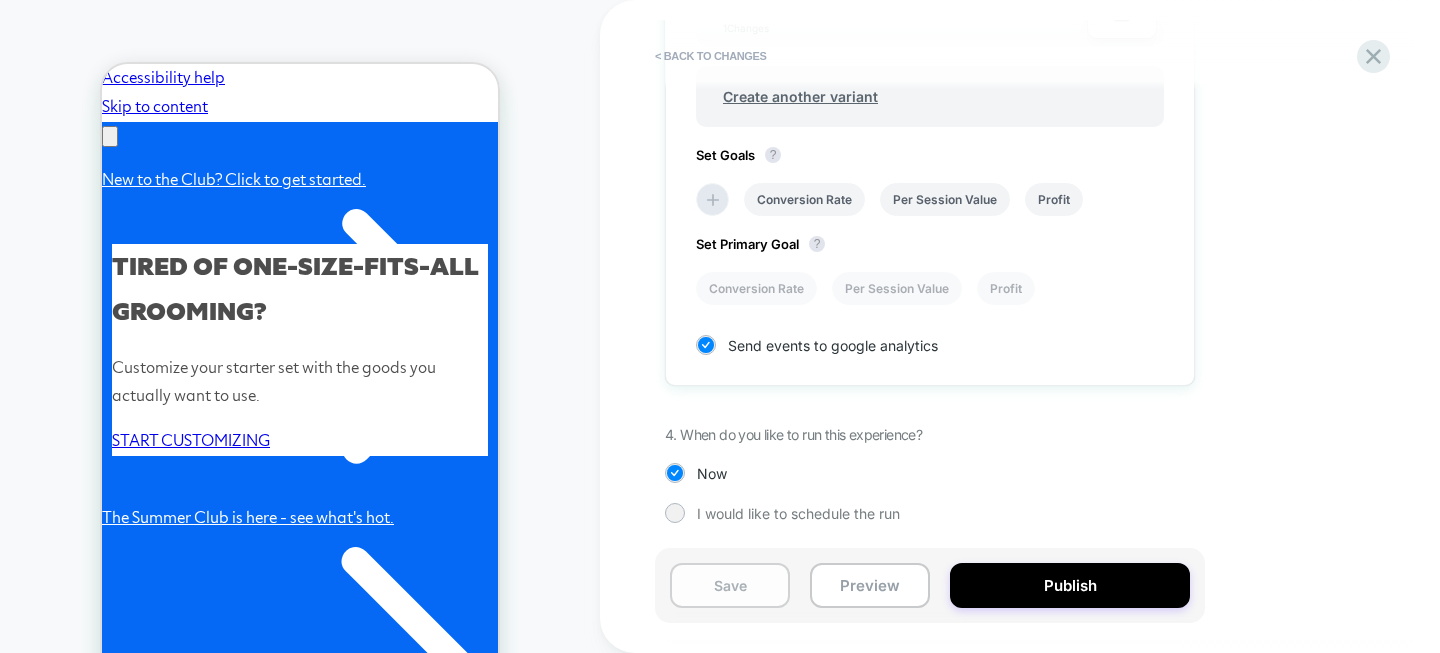 click on "Save" at bounding box center (730, 585) 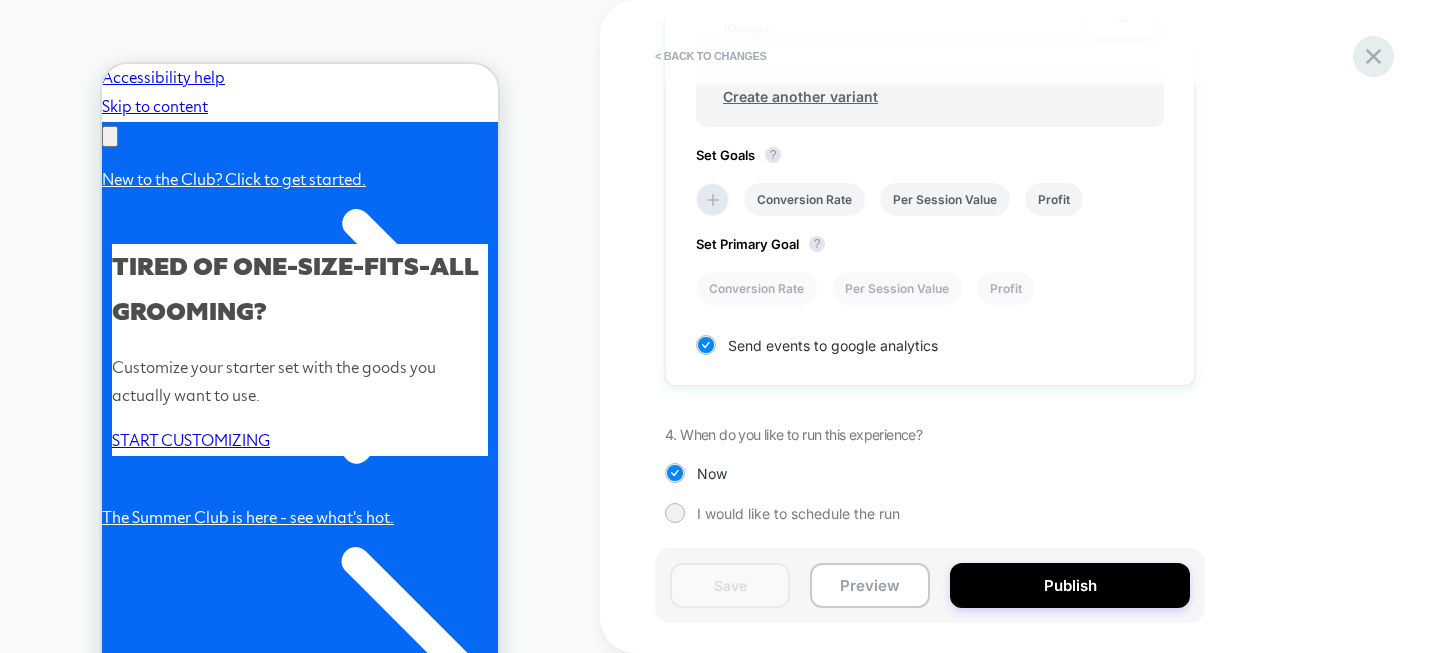 click at bounding box center (1373, 56) 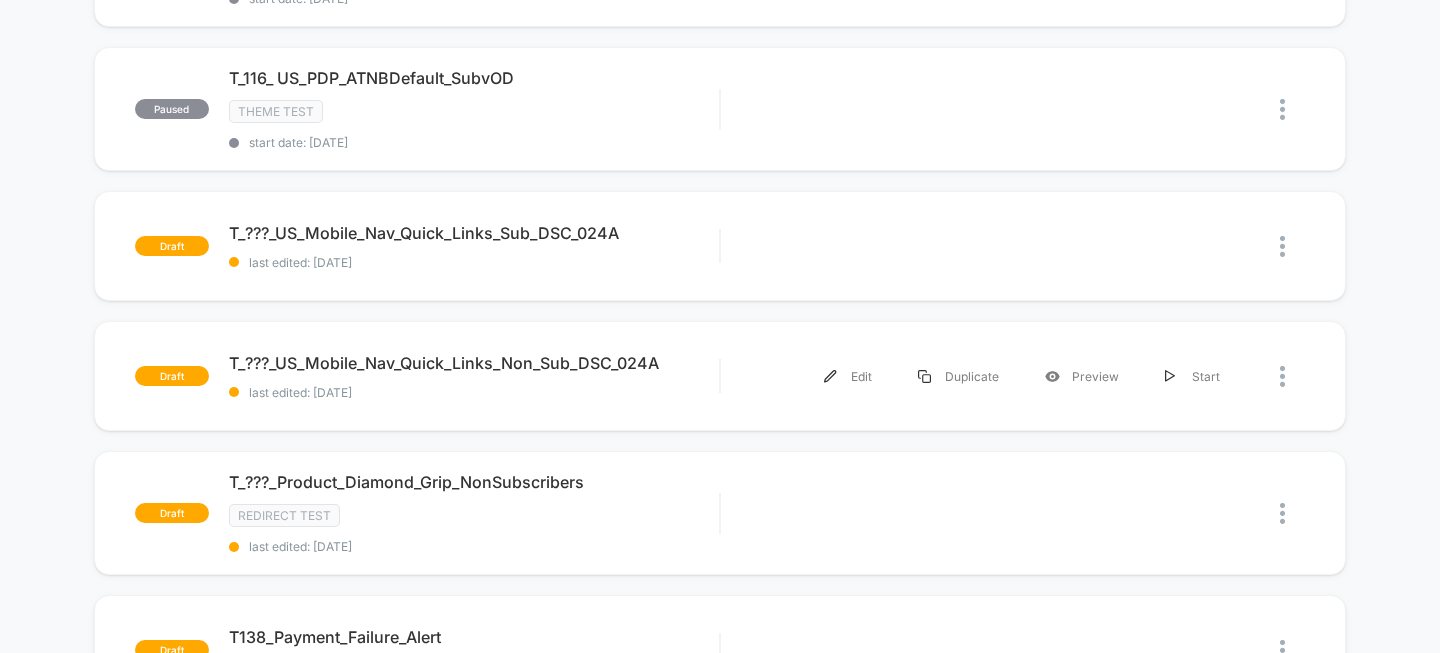 scroll, scrollTop: 855, scrollLeft: 0, axis: vertical 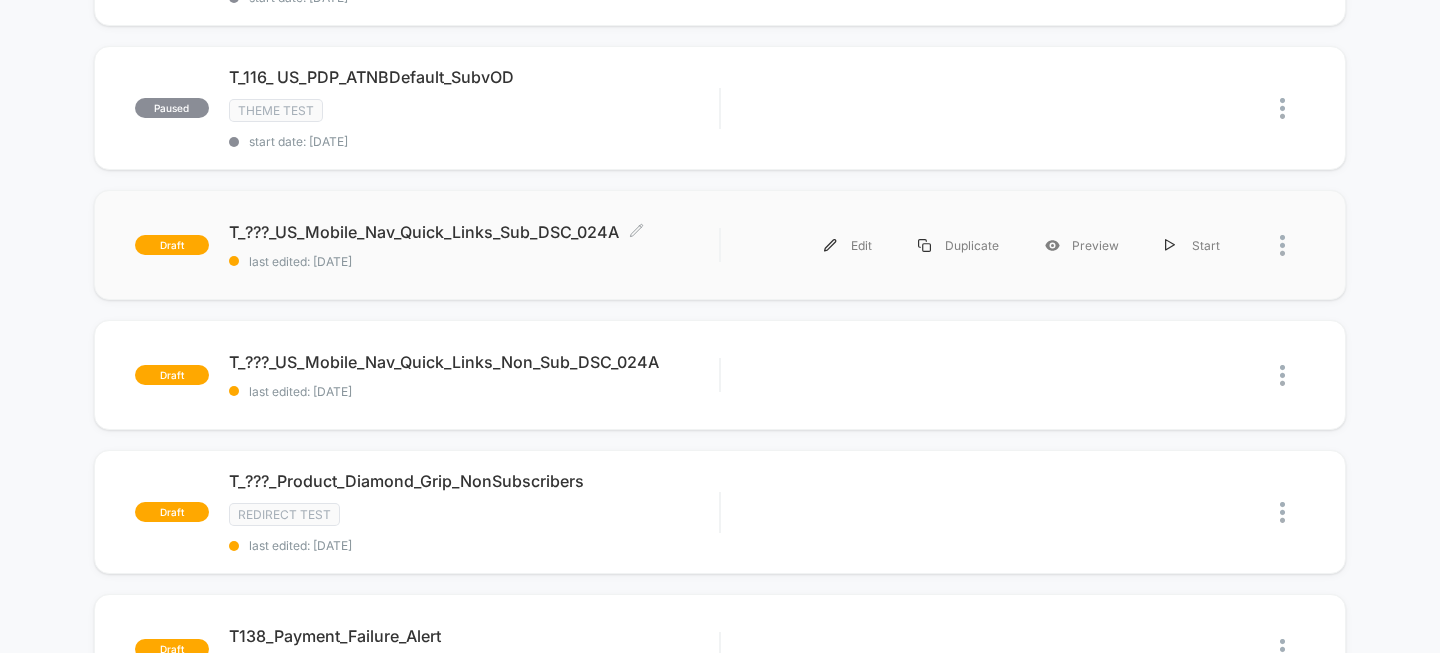 click on "T_???_US_Mobile_Nav_Quick_Links_Sub_DSC_024A Click to edit experience details" at bounding box center (474, 232) 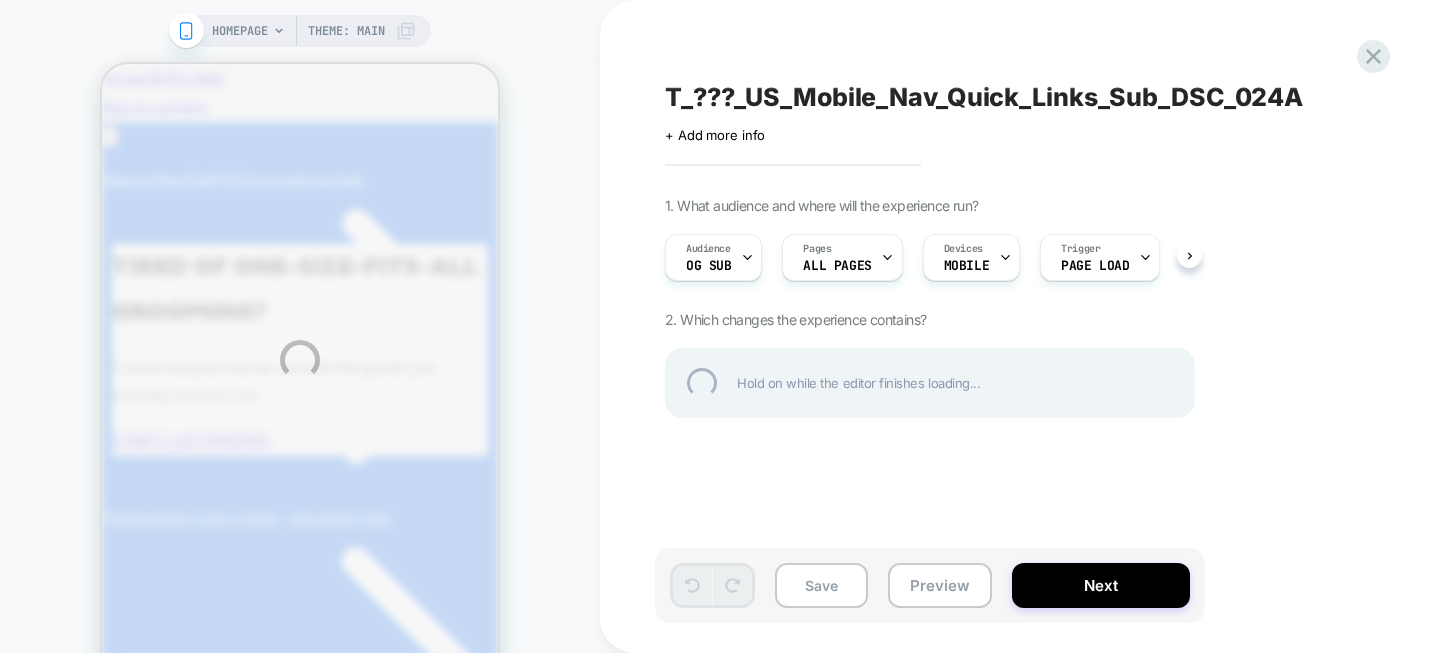 scroll, scrollTop: 0, scrollLeft: 1, axis: horizontal 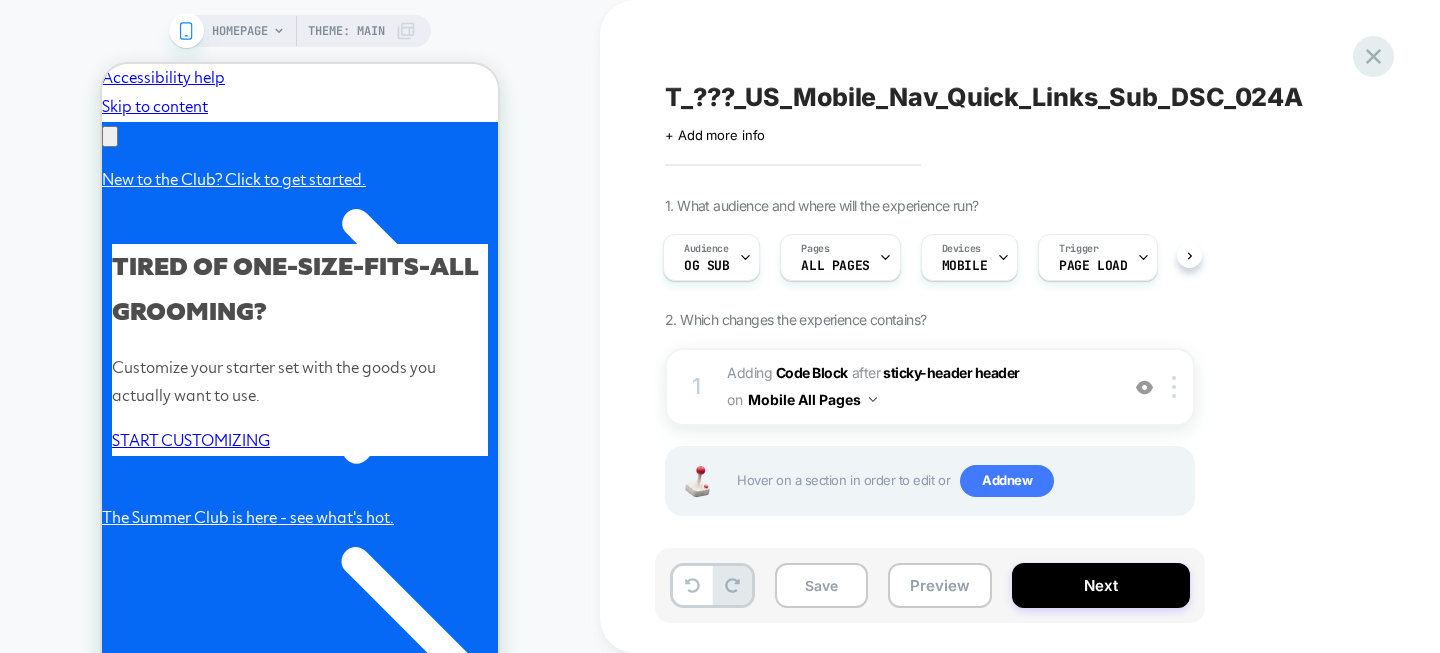 click 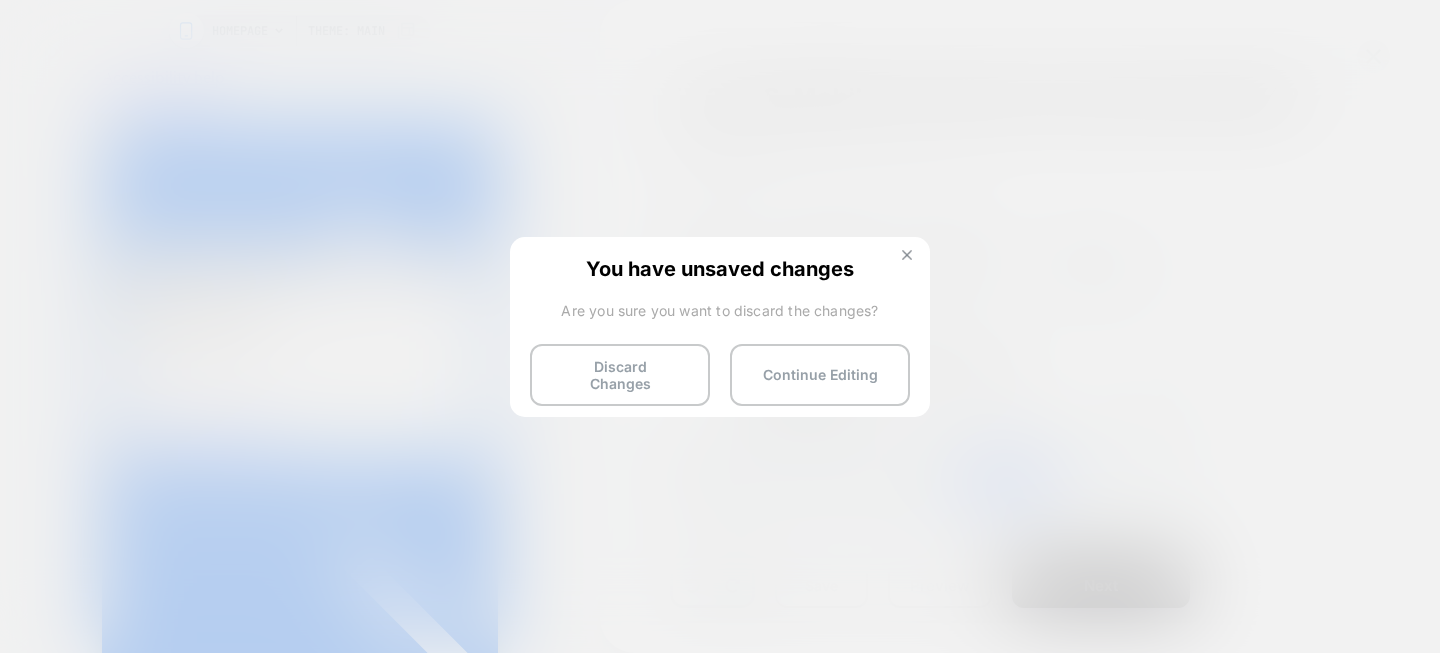 click at bounding box center (907, 257) 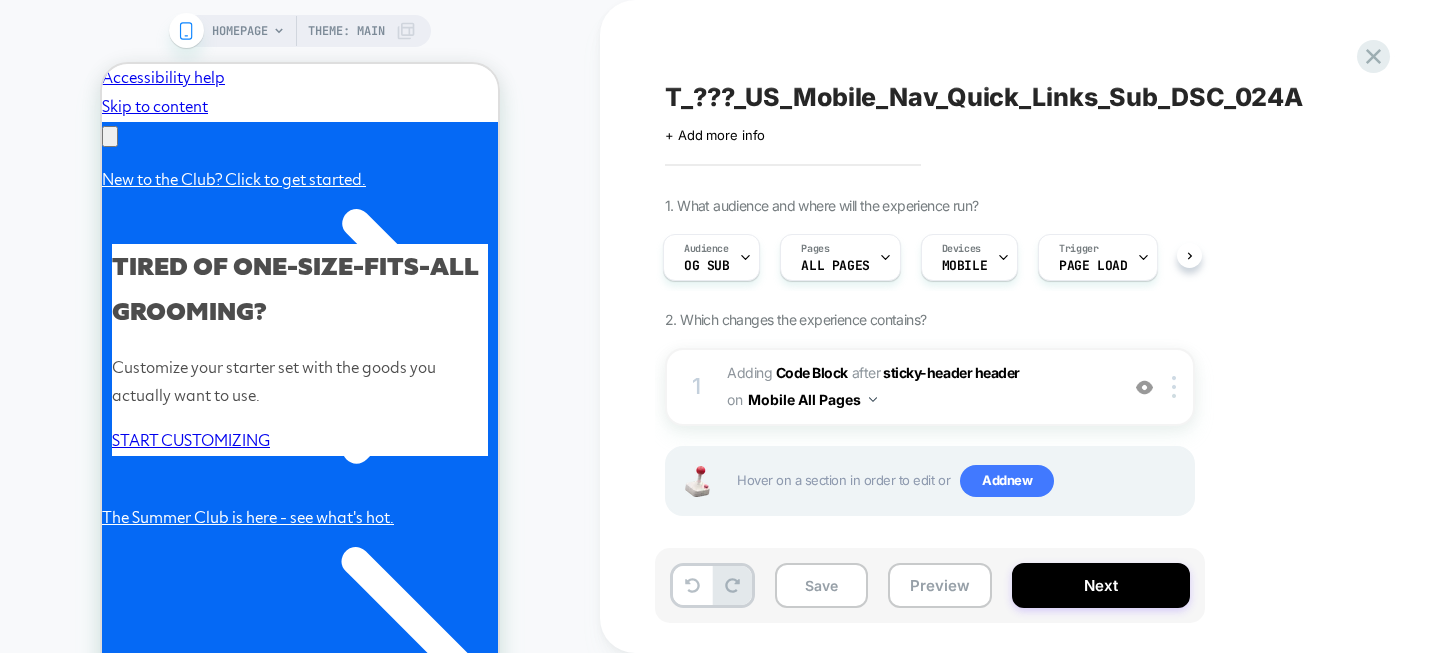 scroll, scrollTop: 0, scrollLeft: 310, axis: horizontal 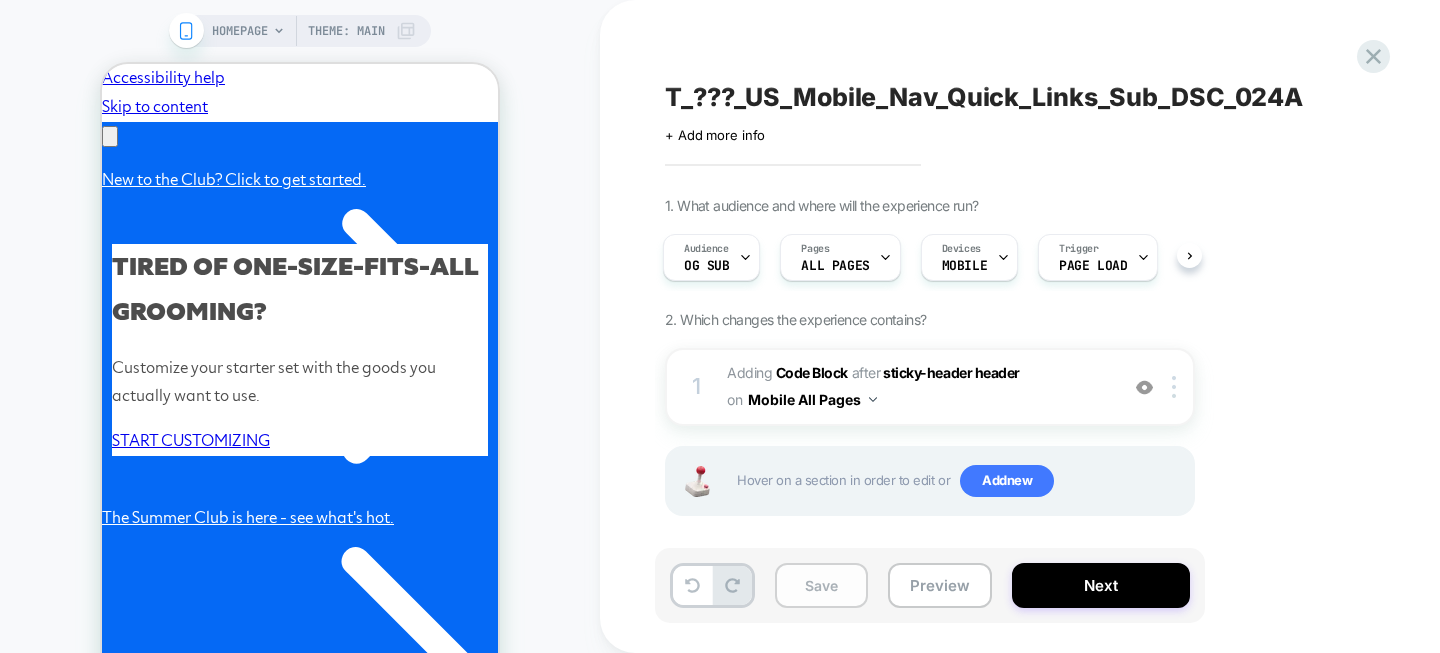 click on "Save" at bounding box center (821, 585) 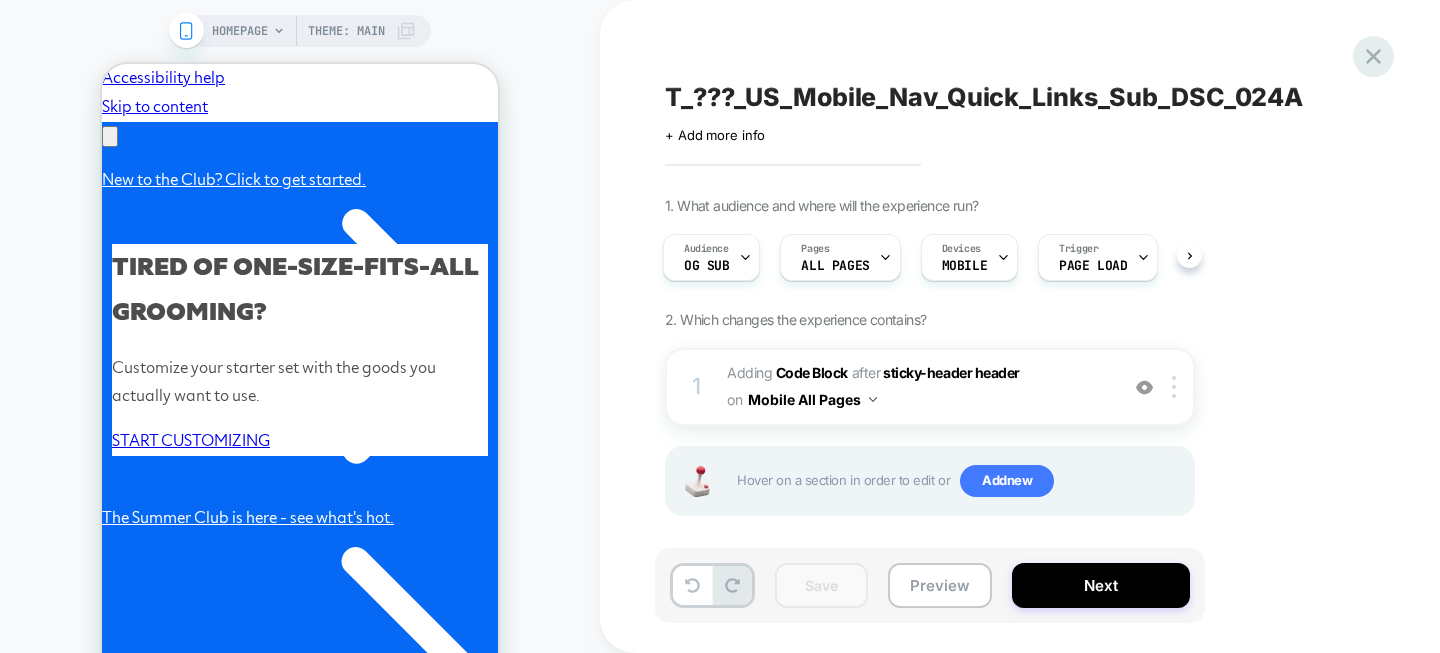 scroll, scrollTop: 0, scrollLeft: 0, axis: both 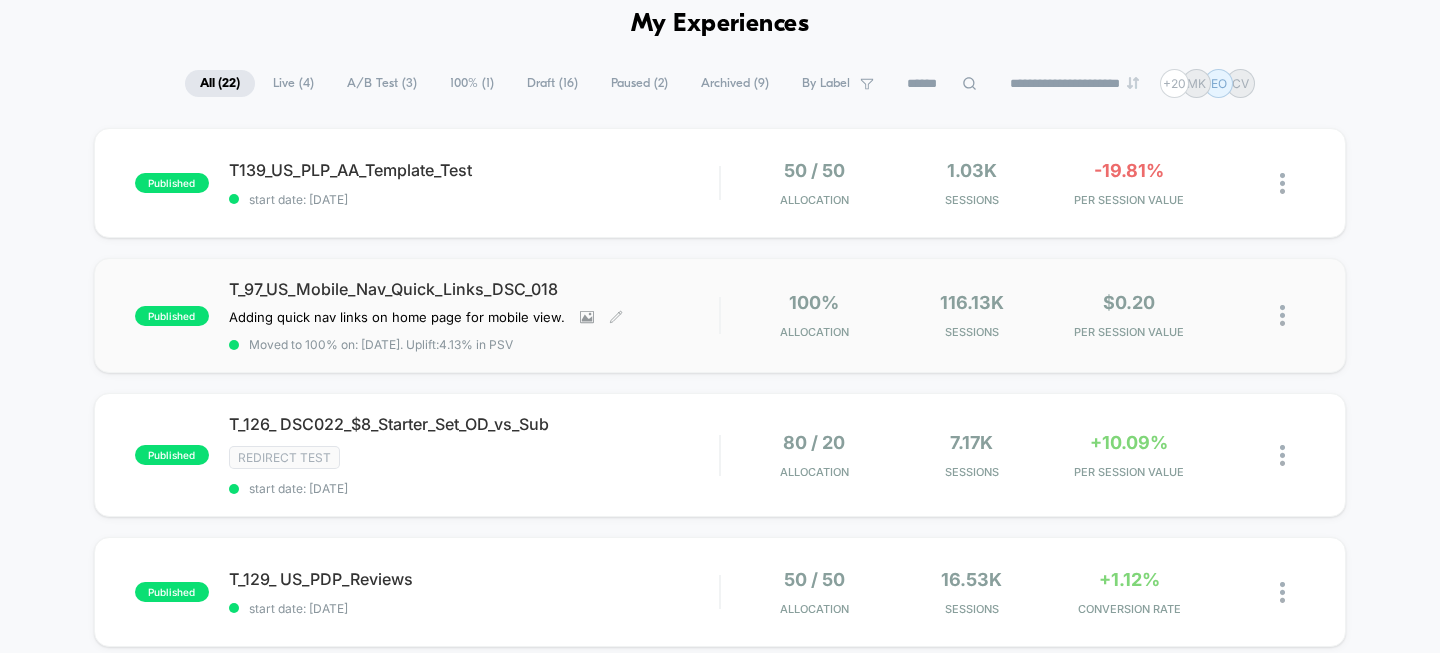 click on "T_97_US_Mobile_Nav_Quick_Links_DSC_018" at bounding box center (474, 289) 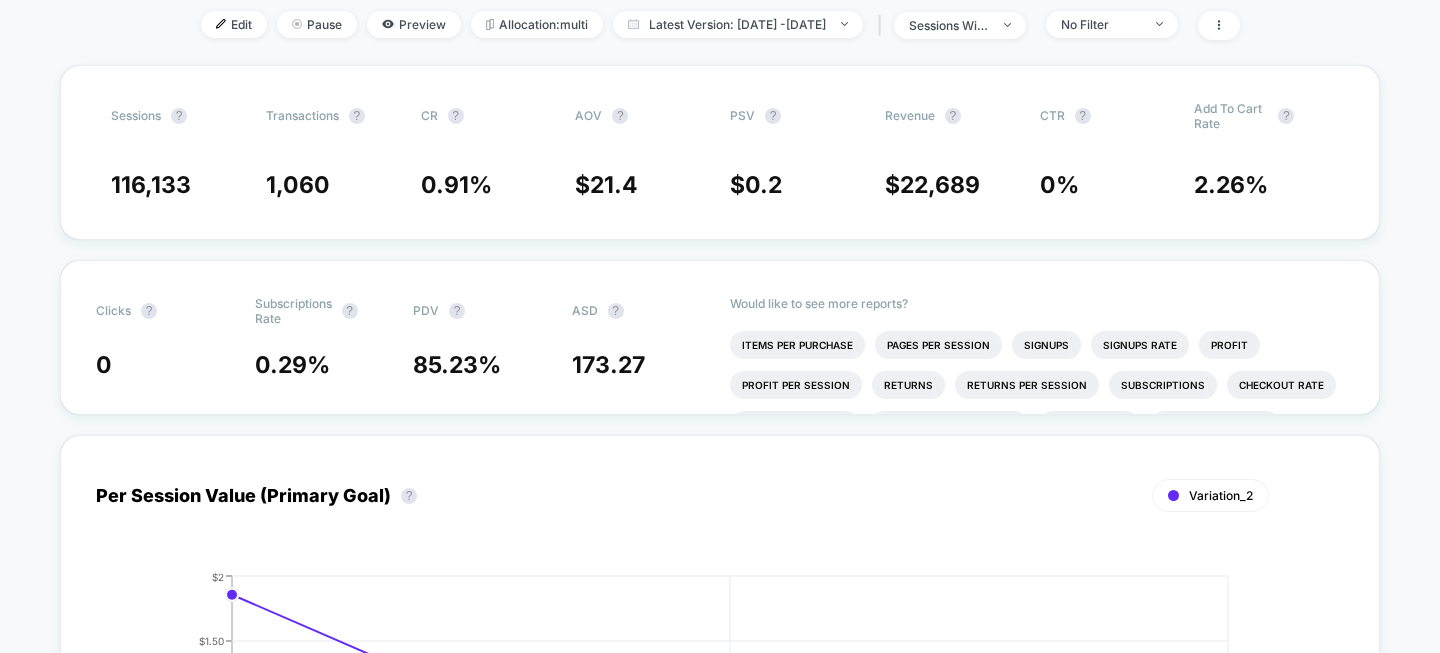 scroll, scrollTop: 254, scrollLeft: 0, axis: vertical 